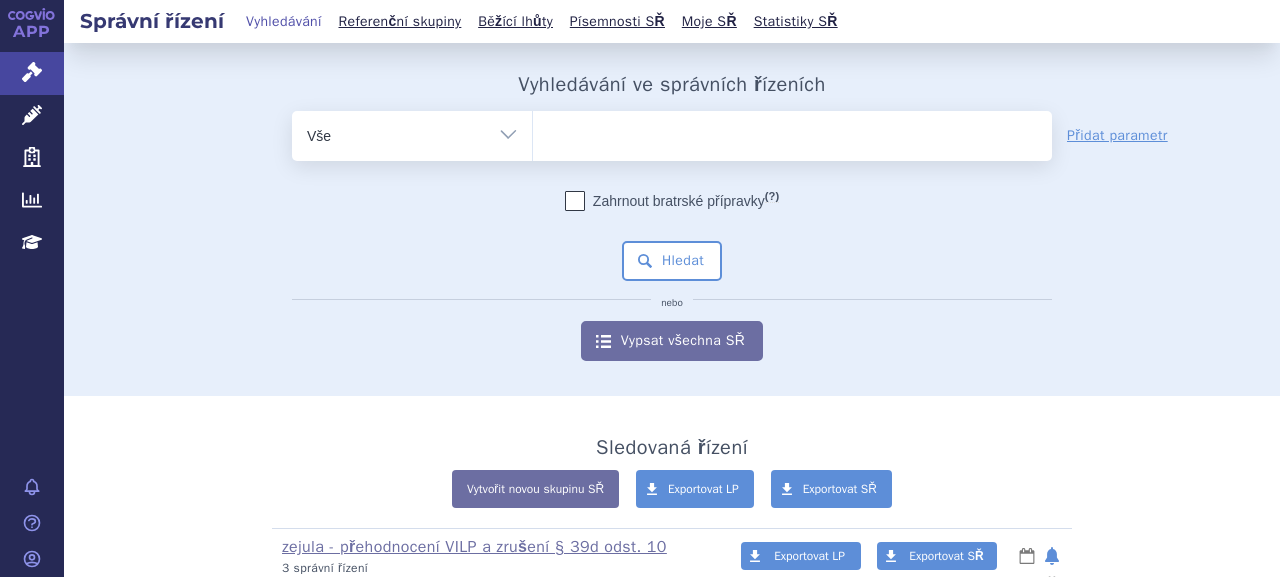 scroll, scrollTop: 0, scrollLeft: 0, axis: both 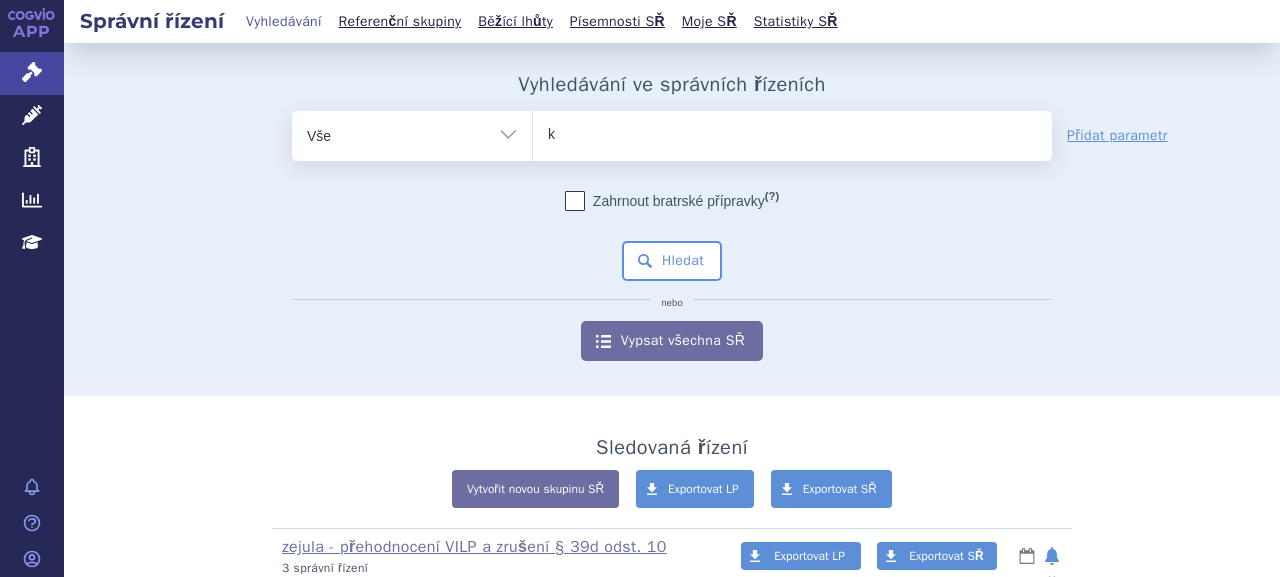 type on "ki" 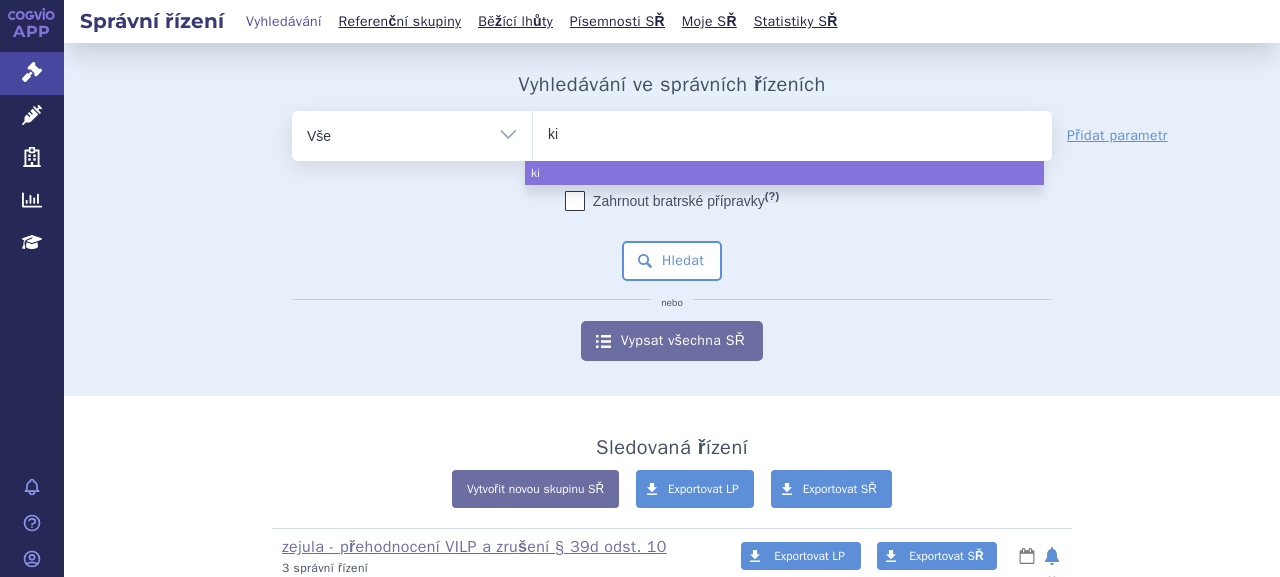 type on "kin" 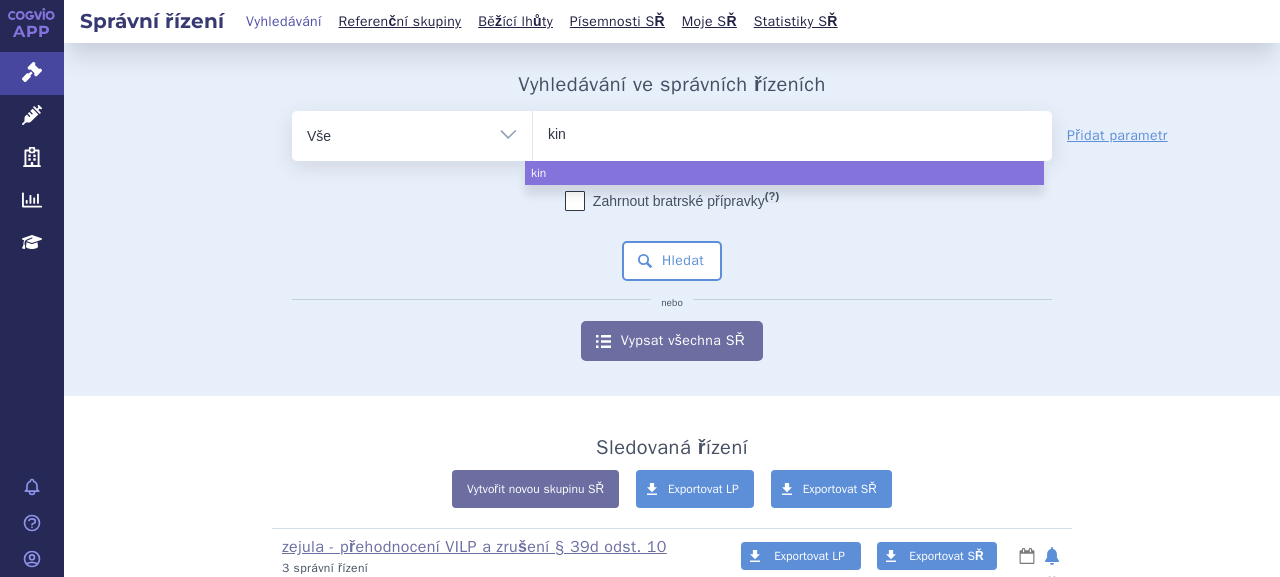 type on "kinp" 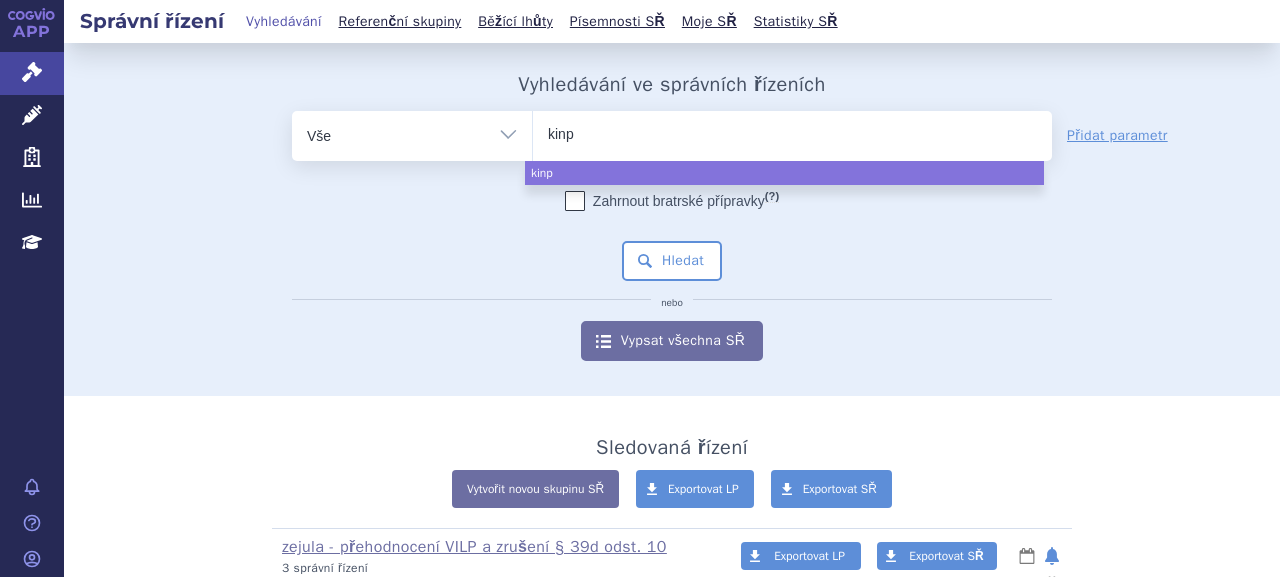 type on "kinpe" 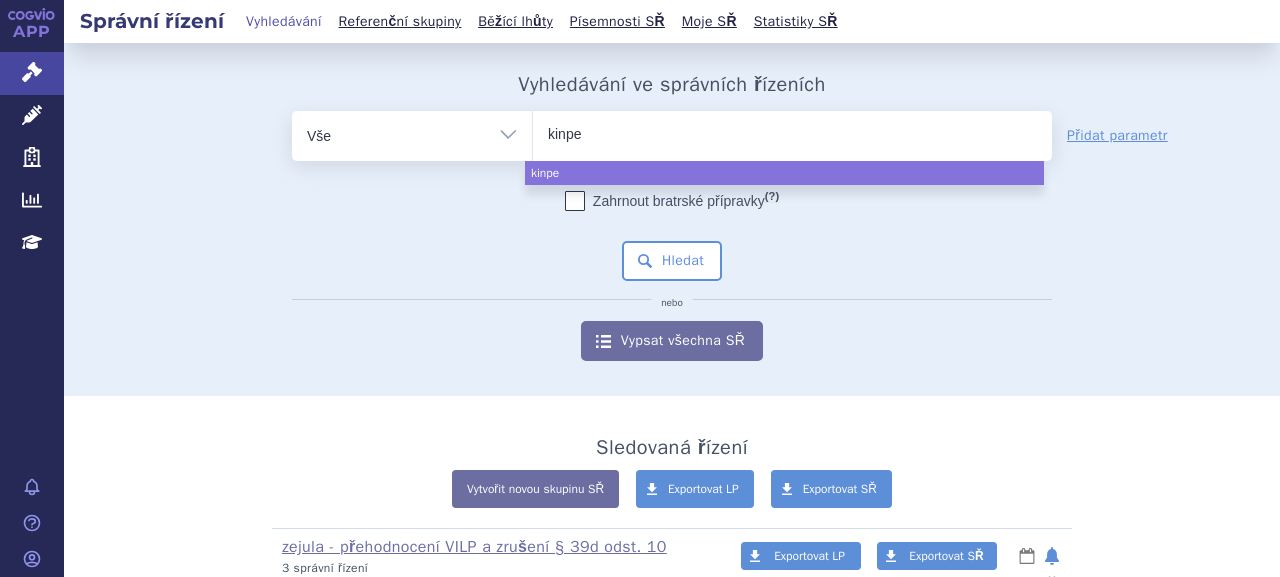 type on "kinpey" 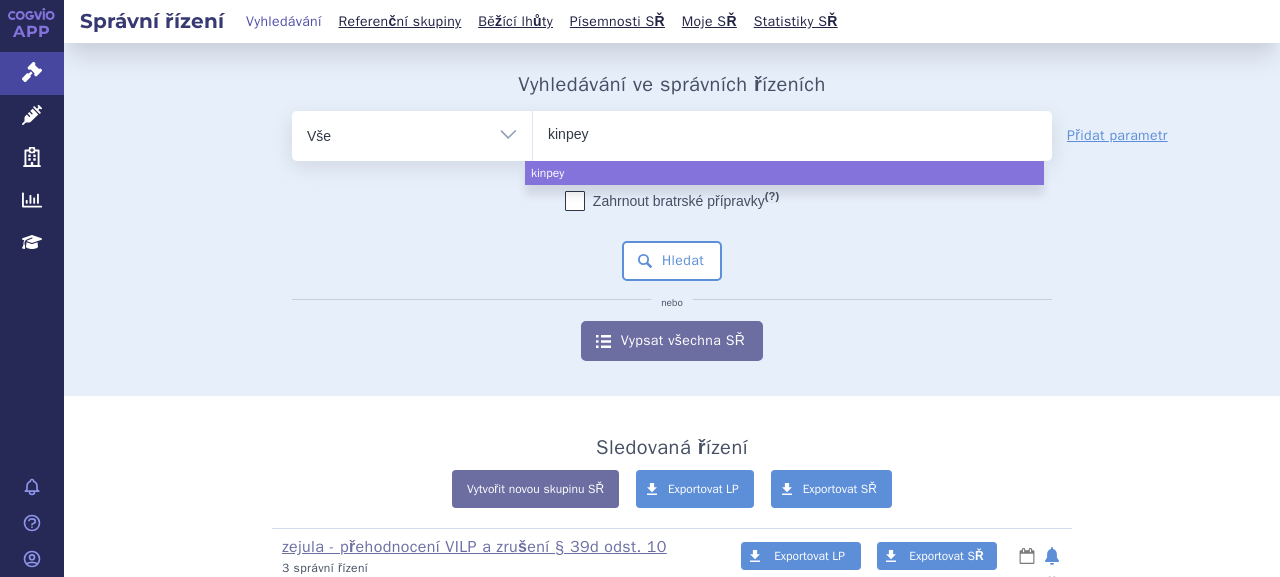 type on "kinpeyg" 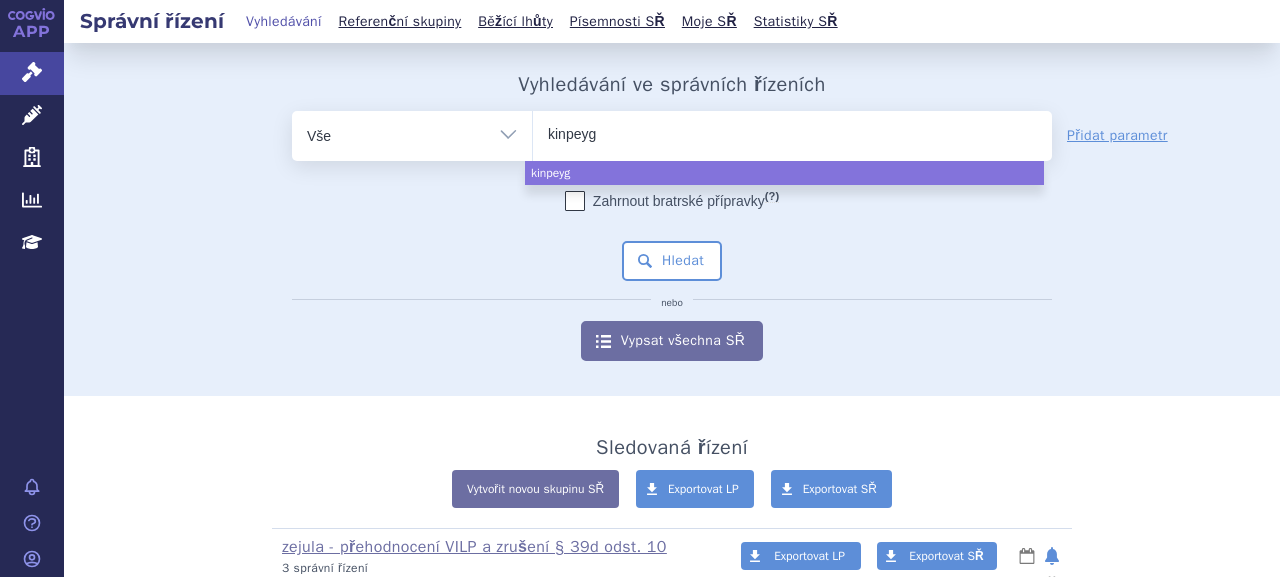 type on "kinpeygo" 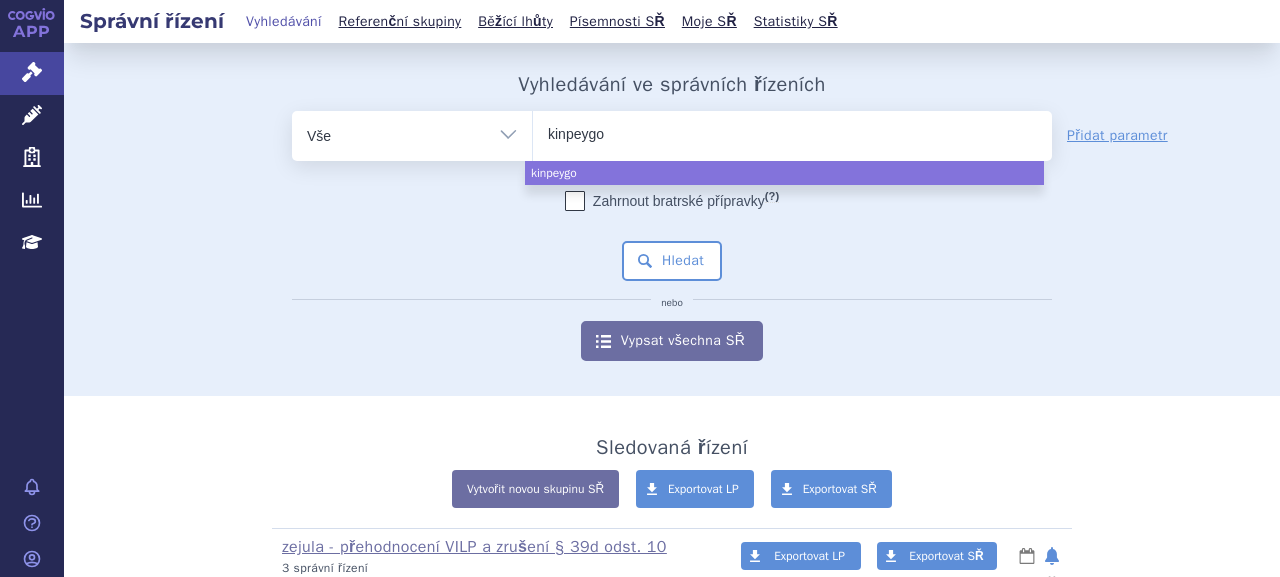 select on "kinpeygo" 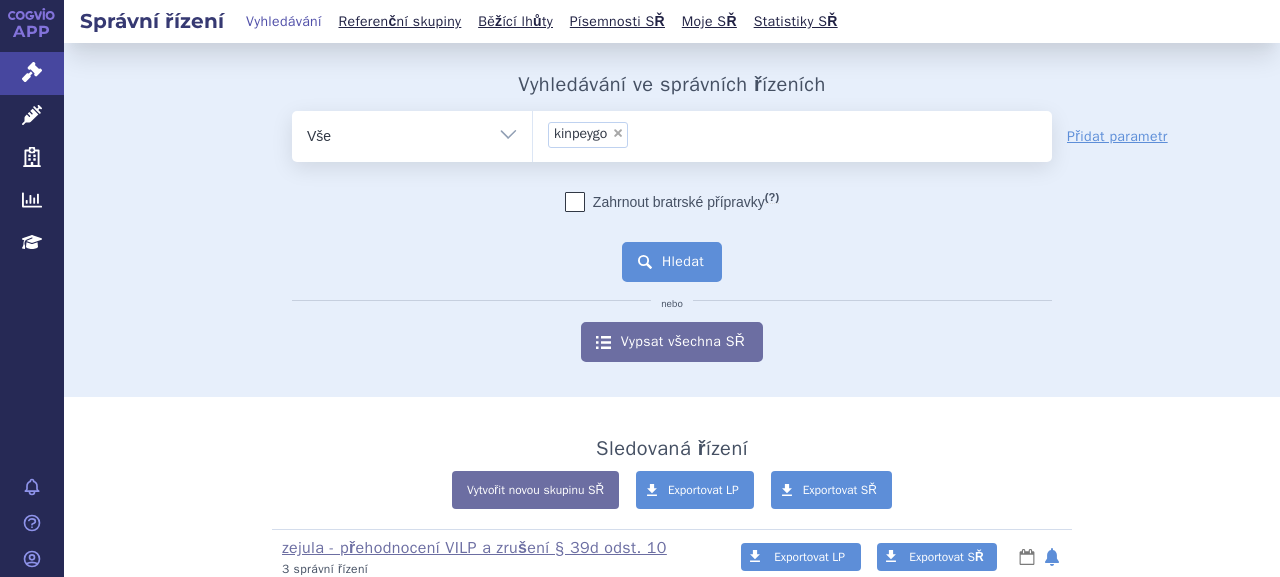click on "Hledat" at bounding box center [672, 262] 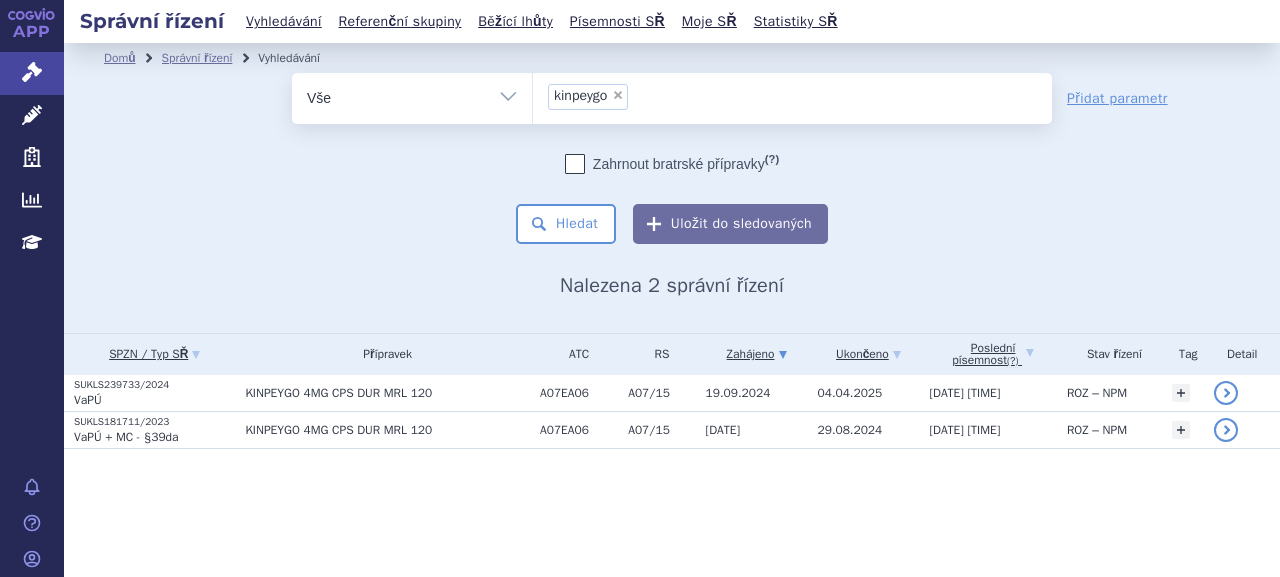 scroll, scrollTop: 0, scrollLeft: 0, axis: both 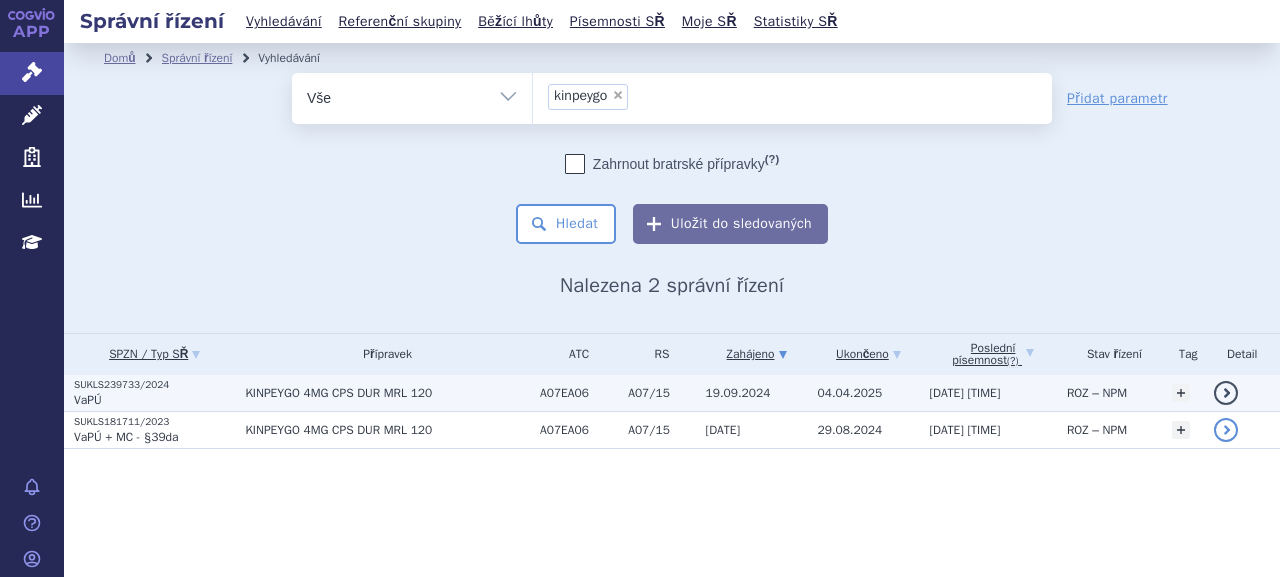 click on "VaPÚ" at bounding box center [154, 400] 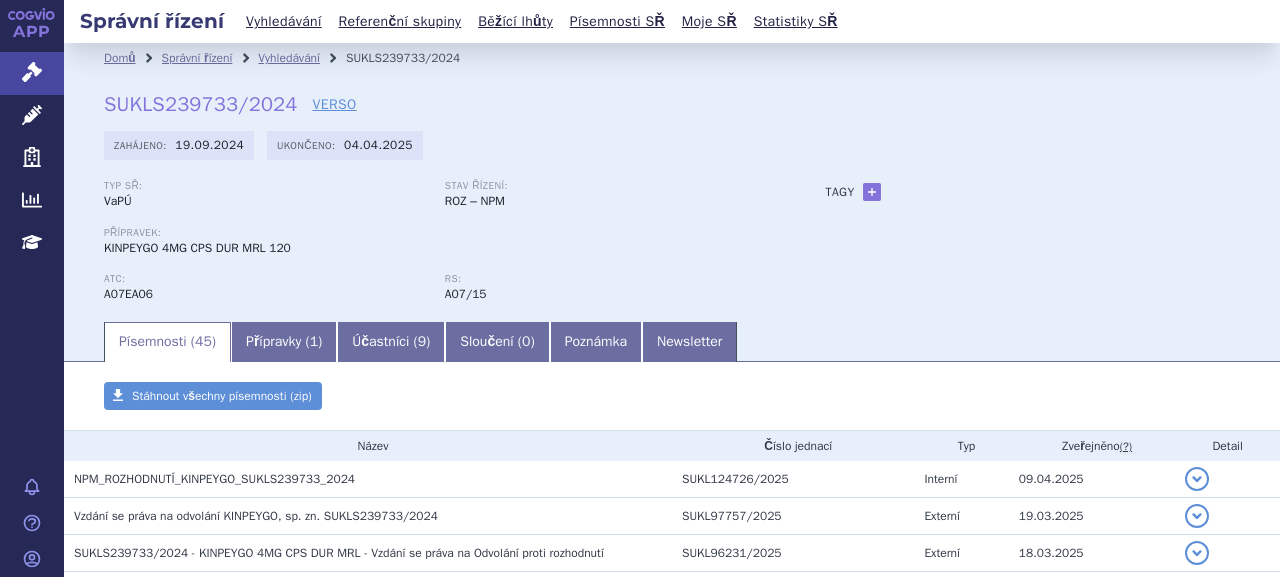 scroll, scrollTop: 0, scrollLeft: 0, axis: both 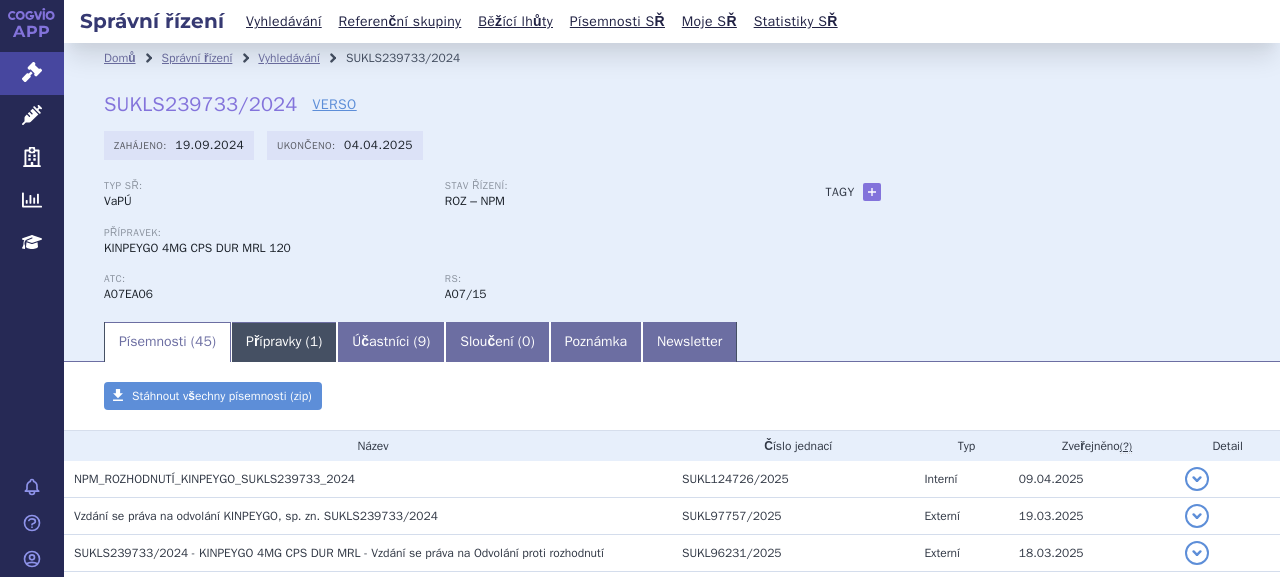 click on "Přípravky ( 1 )" at bounding box center (284, 342) 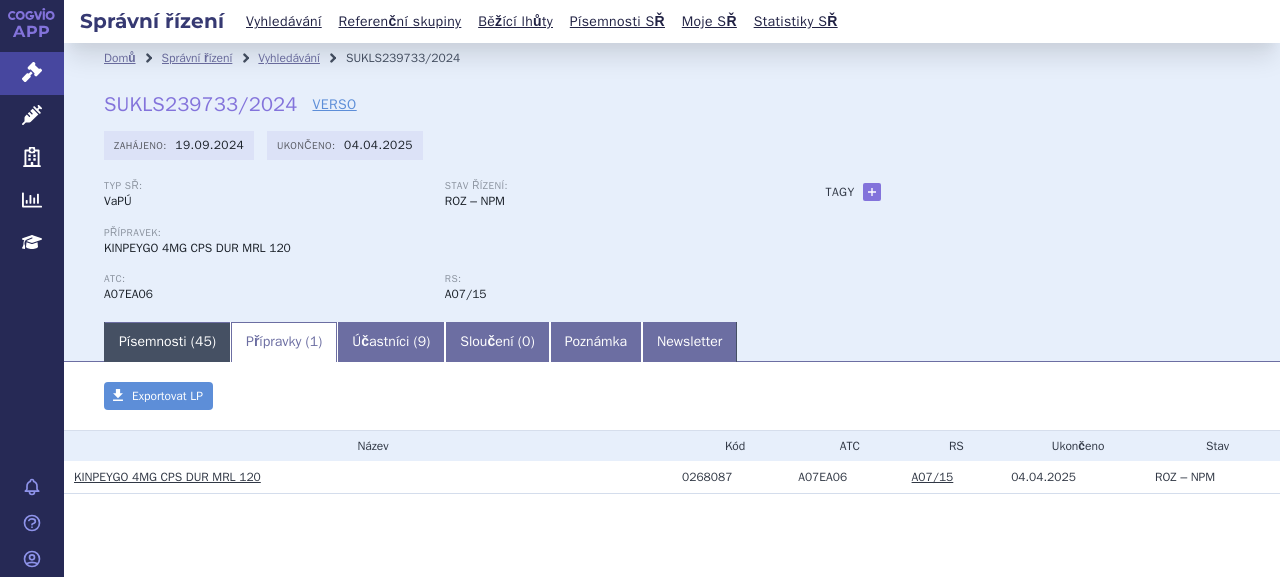 click on "Písemnosti ( 45 )" at bounding box center [167, 342] 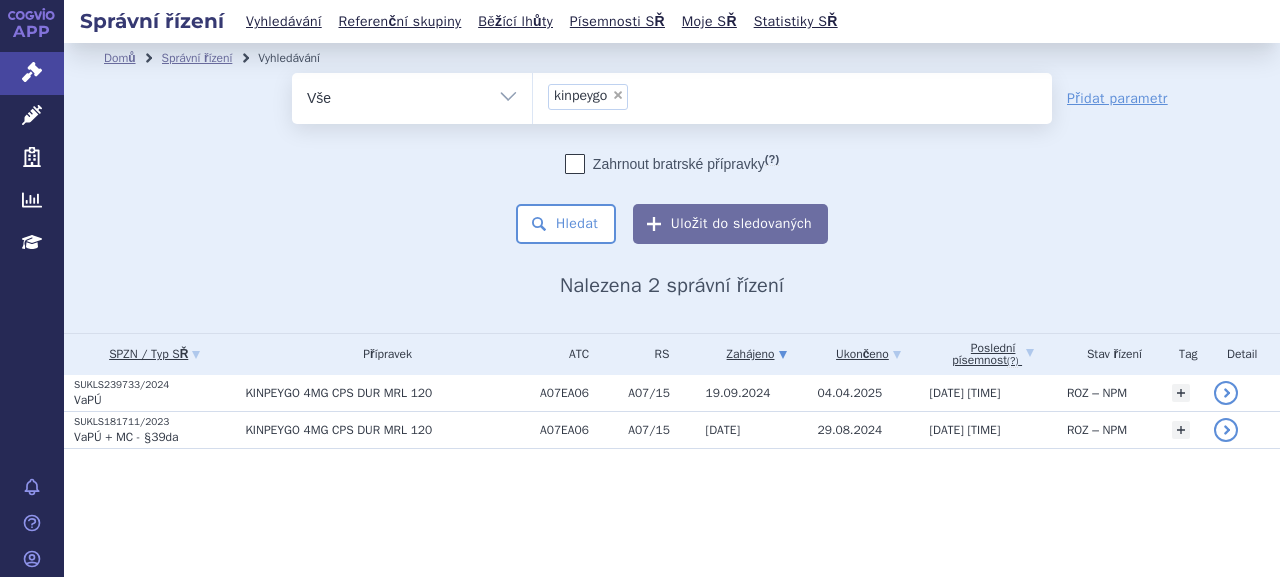 scroll, scrollTop: 0, scrollLeft: 0, axis: both 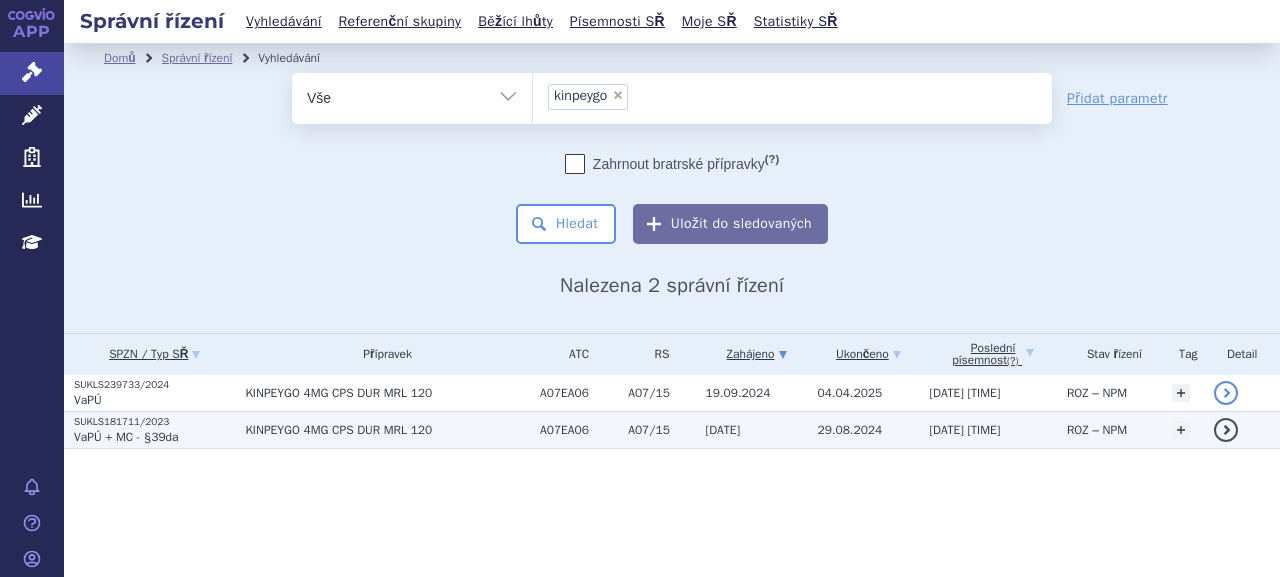 click on "SUKLS181711/2023" at bounding box center [154, 422] 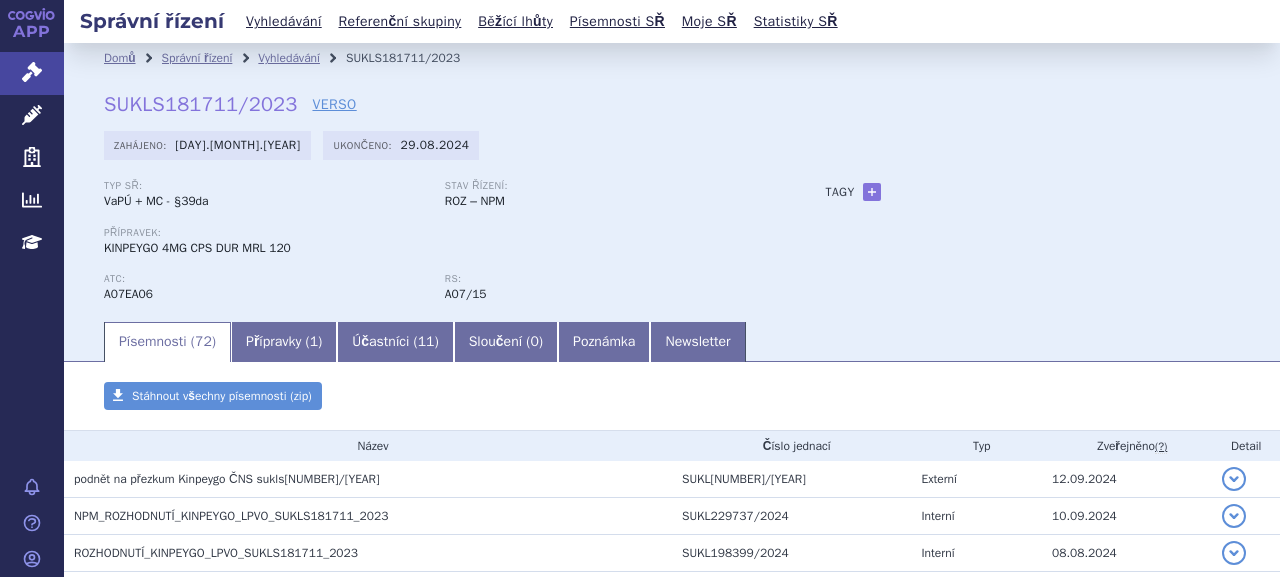 scroll, scrollTop: 0, scrollLeft: 0, axis: both 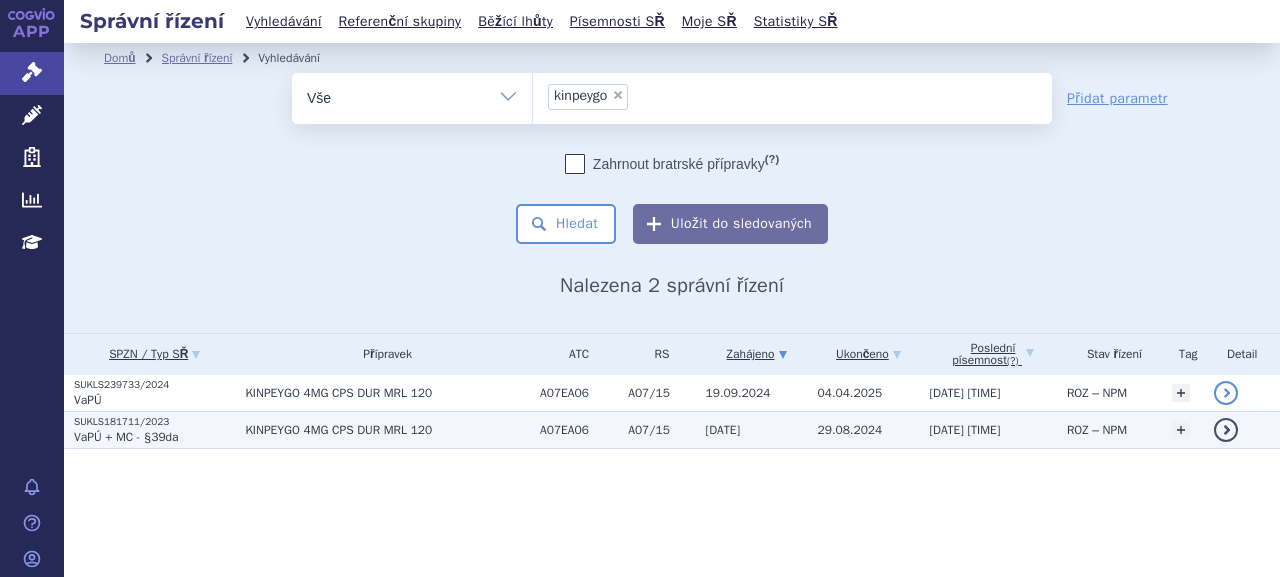click on "VaPÚ + MC - §39da" at bounding box center [126, 437] 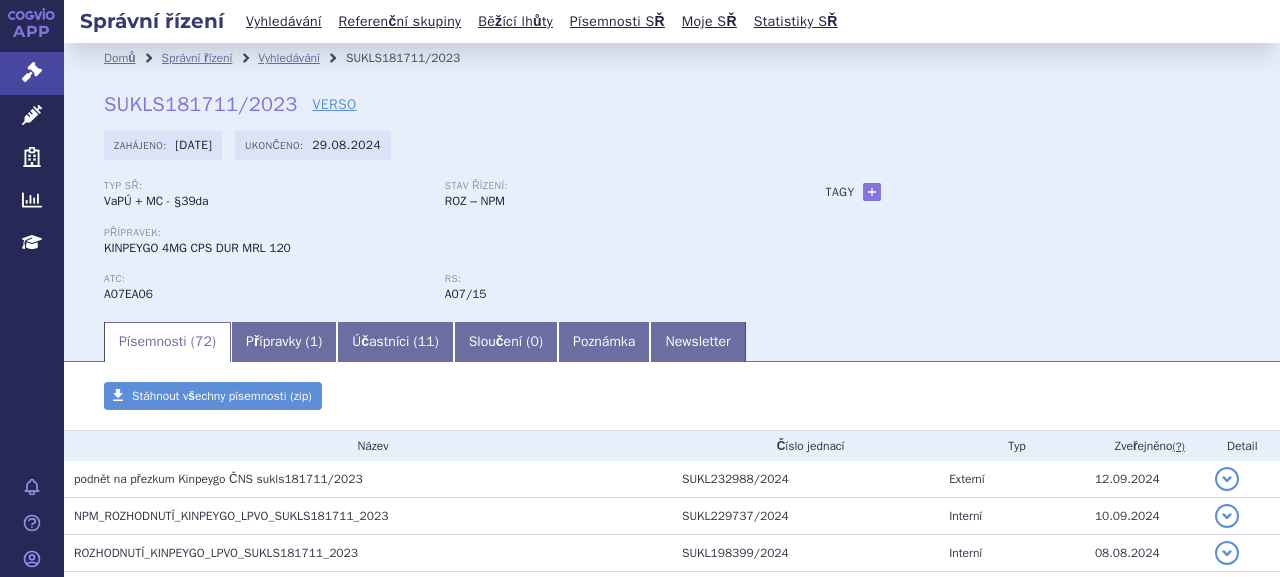 scroll, scrollTop: 0, scrollLeft: 0, axis: both 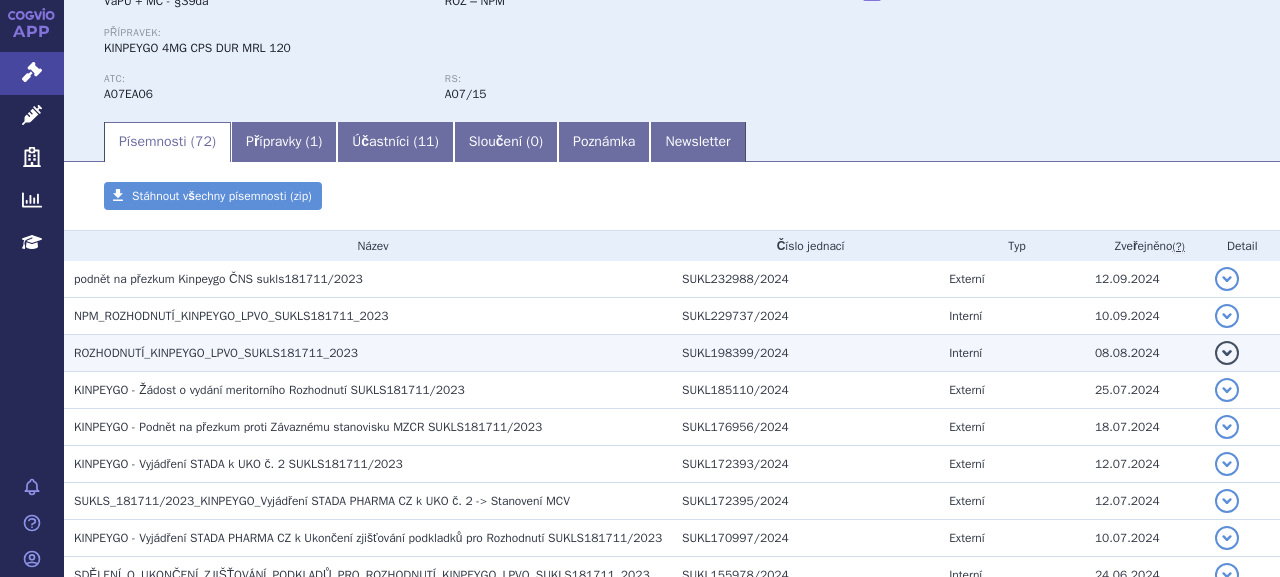 click on "ROZHODNUTÍ_KINPEYGO_LPVO_SUKLS181711_2023" at bounding box center (216, 353) 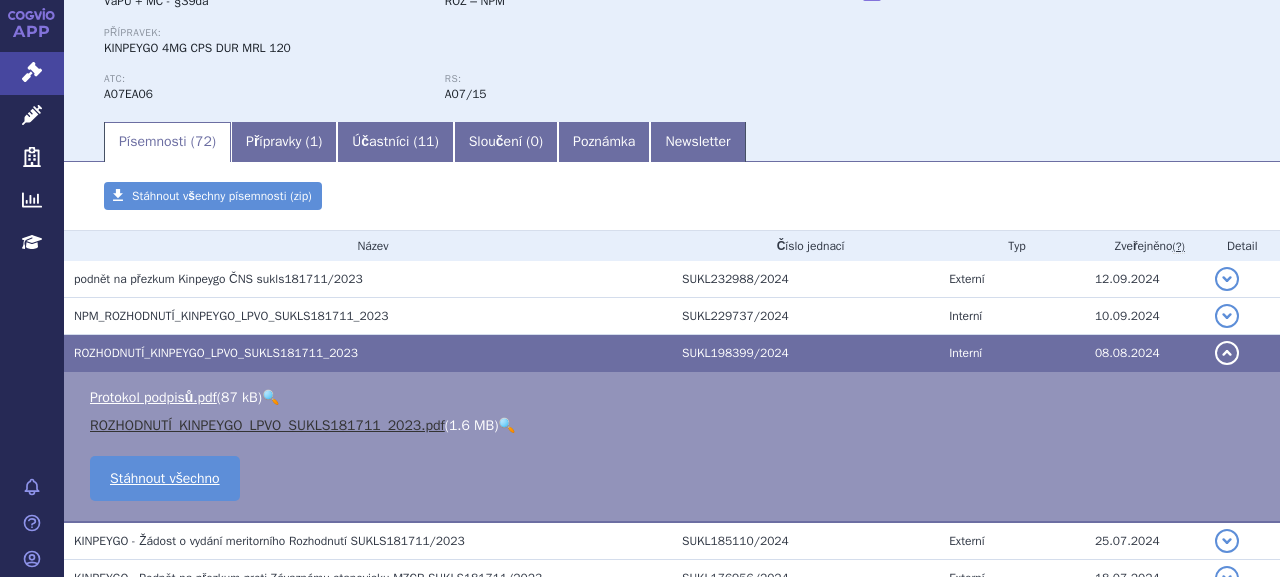 click on "ROZHODNUTÍ_KINPEYGO_LPVO_SUKLS181711_2023.pdf" at bounding box center [267, 425] 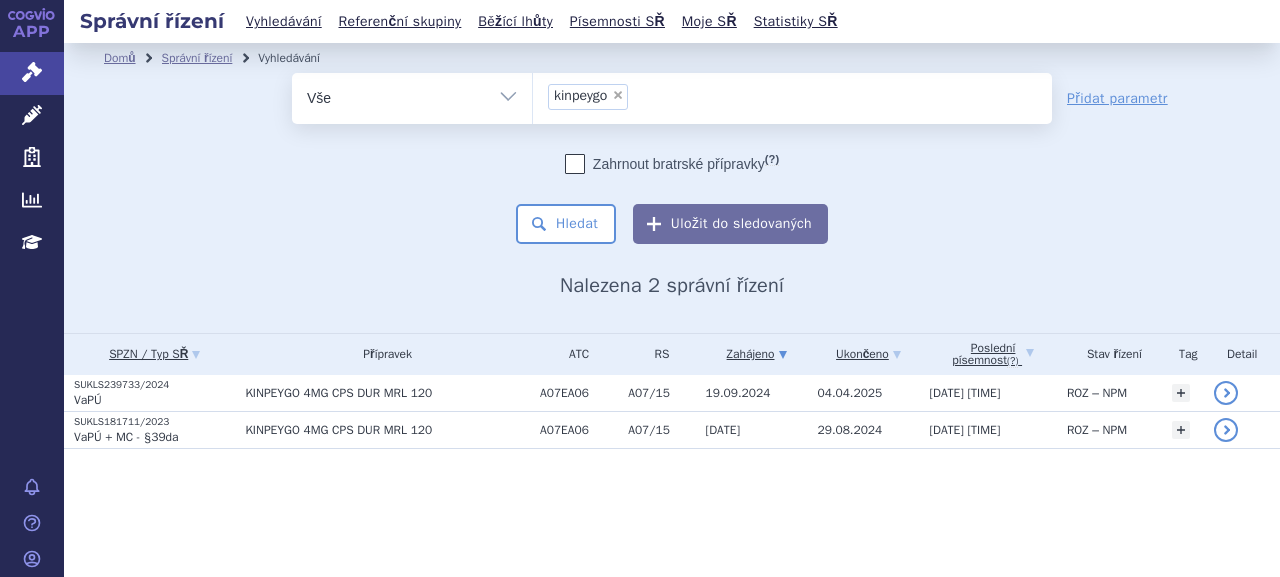 scroll, scrollTop: 0, scrollLeft: 0, axis: both 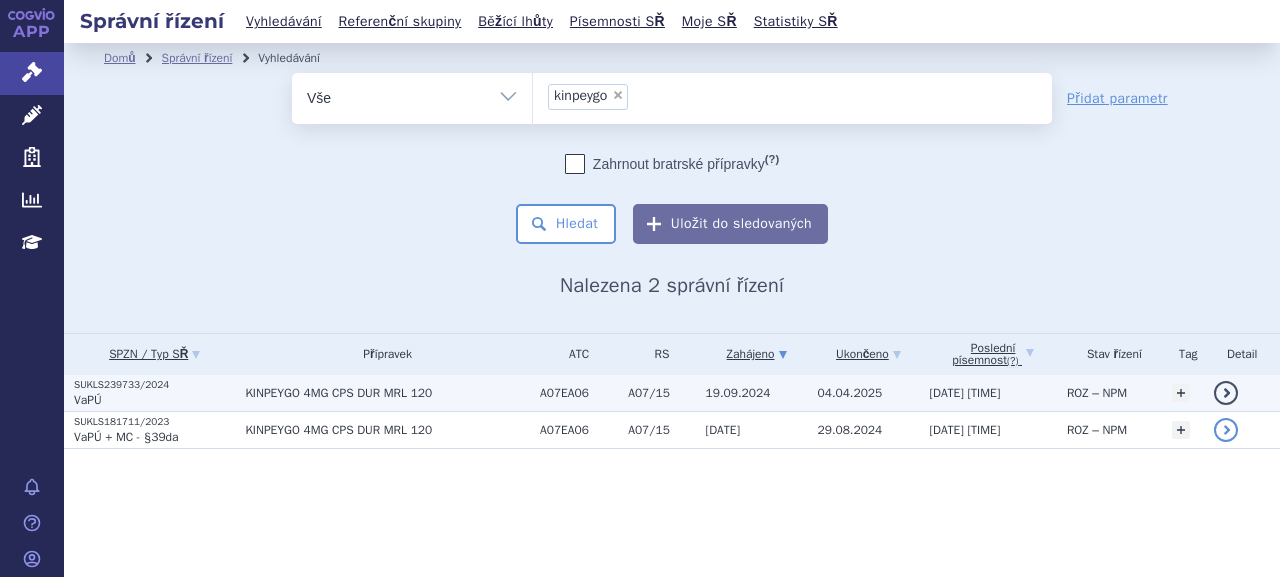 click on "KINPEYGO 4MG CPS DUR MRL 120" at bounding box center (382, 393) 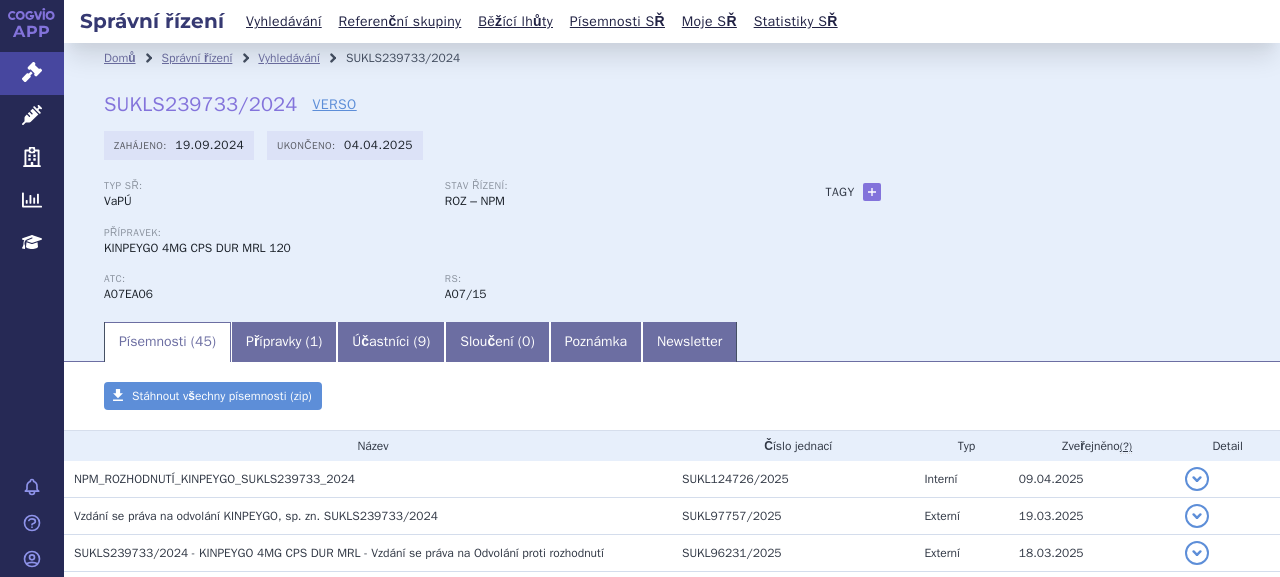 scroll, scrollTop: 0, scrollLeft: 0, axis: both 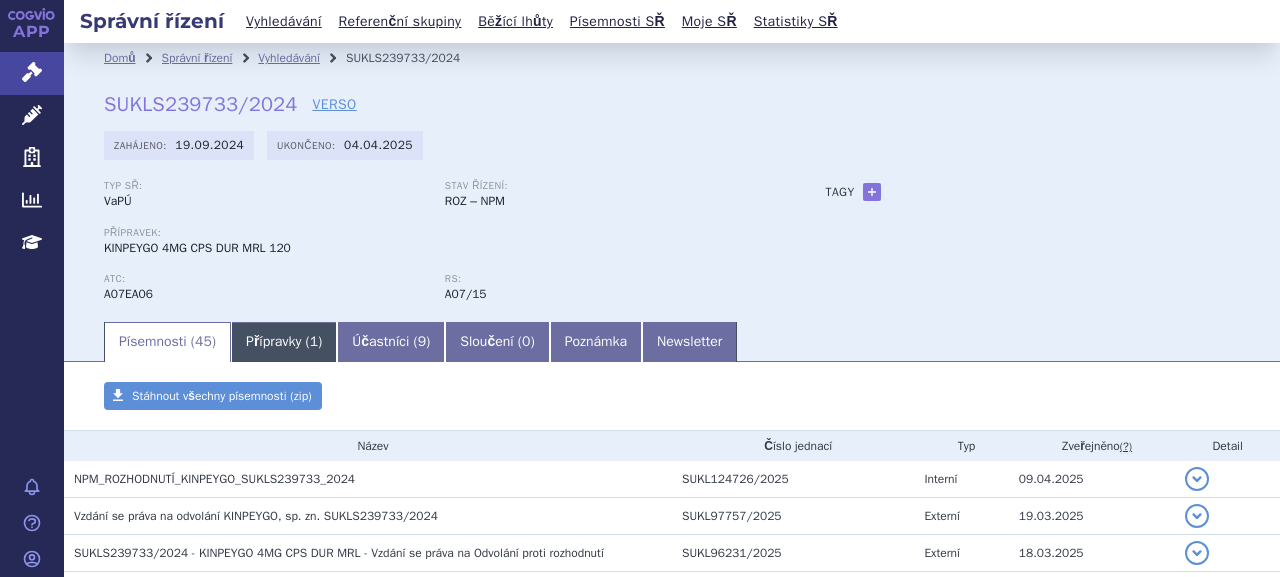click on "Přípravky ( 1 )" at bounding box center [284, 342] 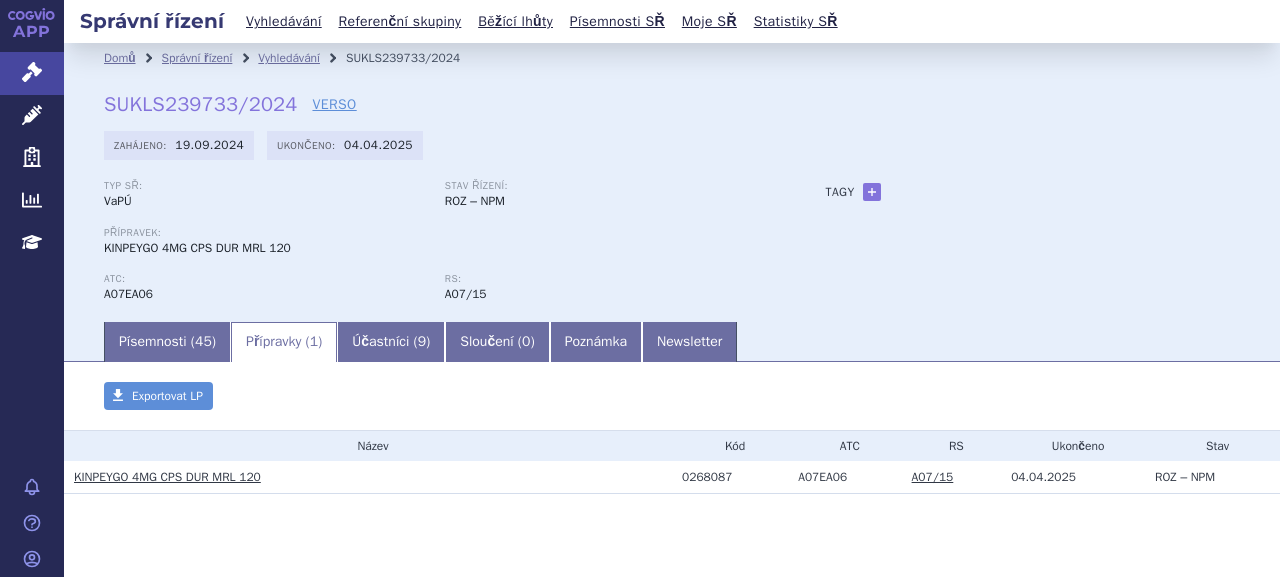 click on "KINPEYGO 4MG CPS DUR MRL 120" at bounding box center (167, 477) 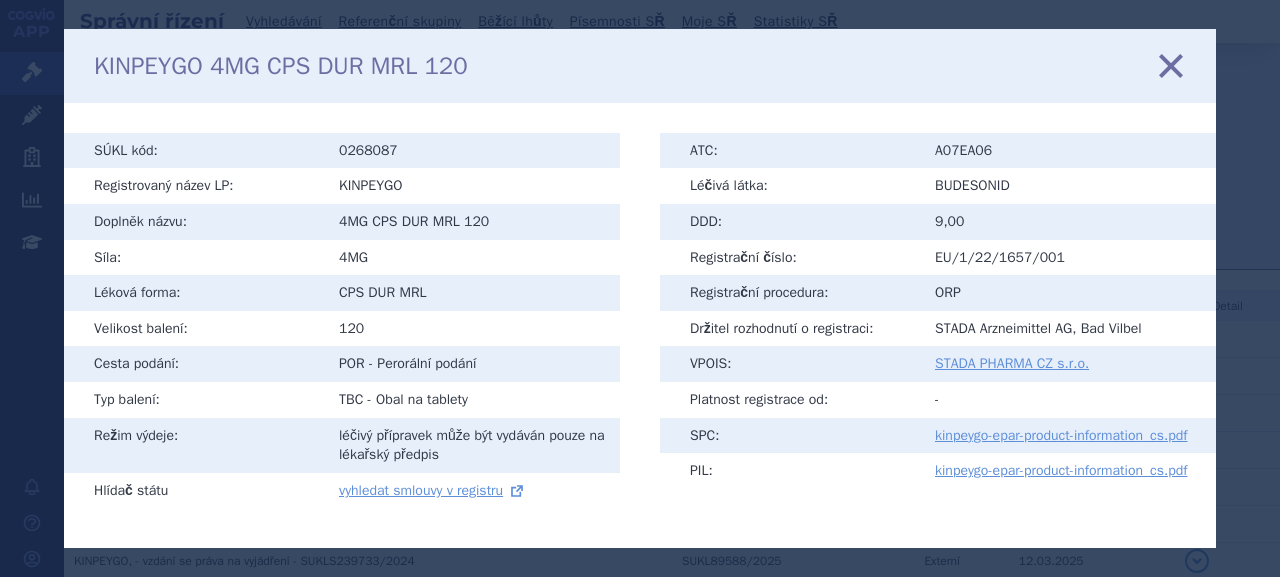 scroll, scrollTop: 0, scrollLeft: 0, axis: both 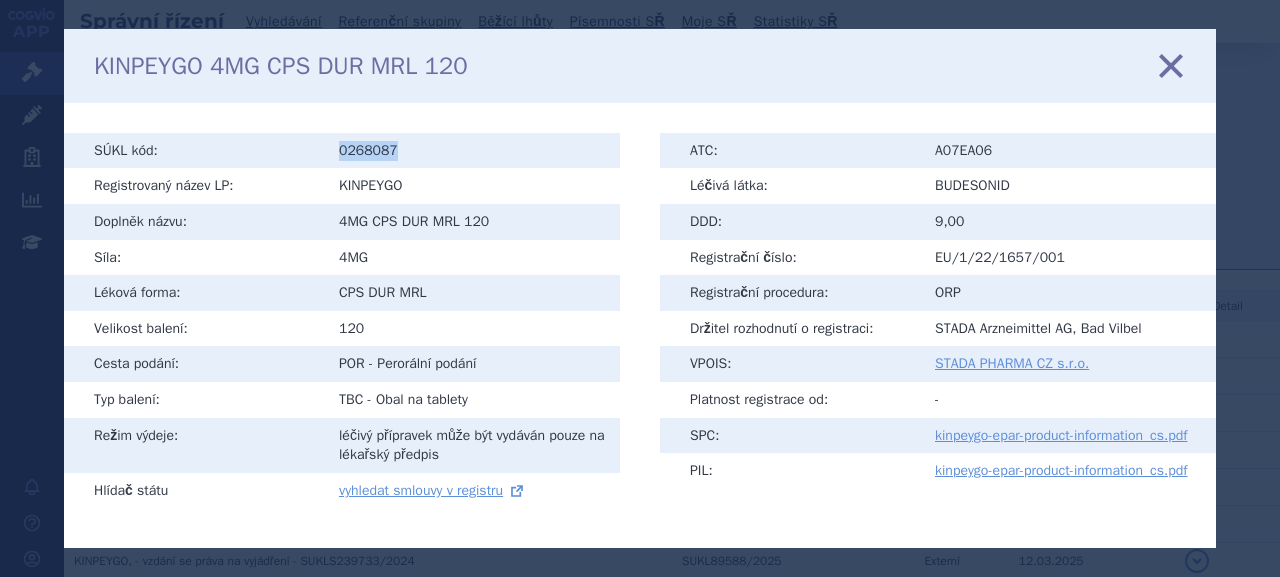 click on "0268087" at bounding box center (472, 151) 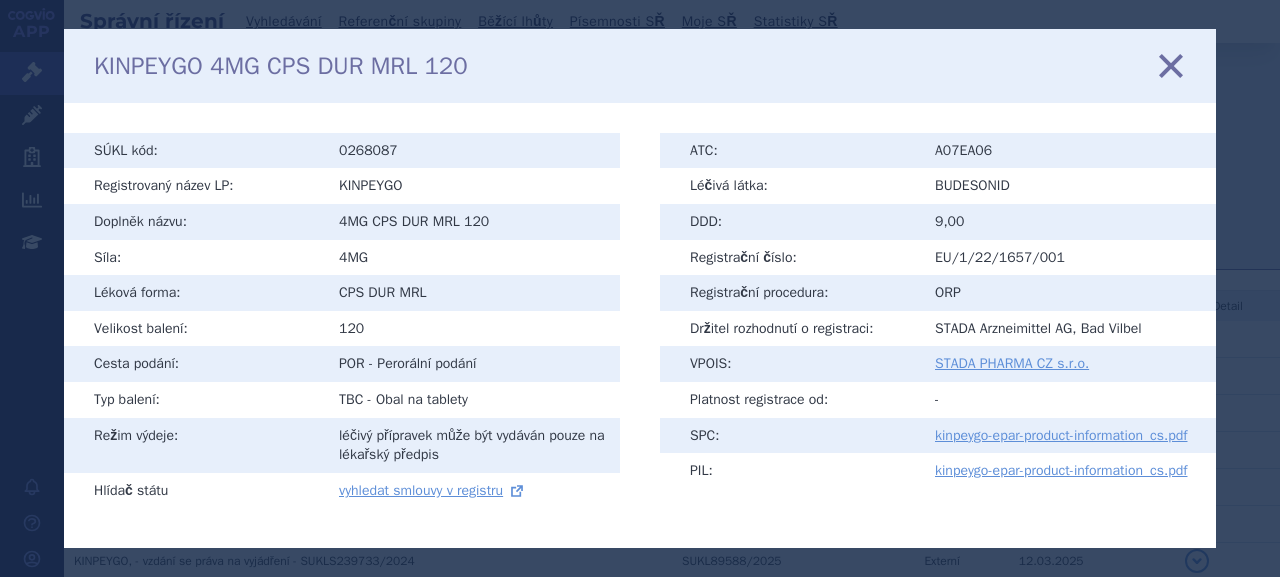 drag, startPoint x: 1192, startPoint y: 64, endPoint x: 1175, endPoint y: 67, distance: 17.262676 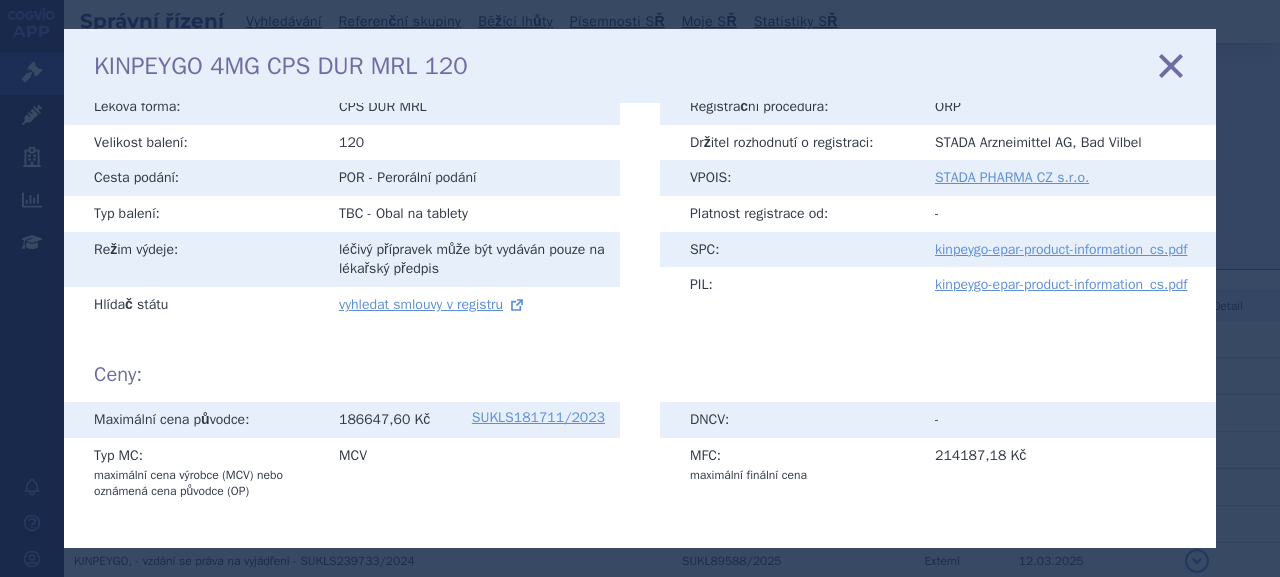 scroll, scrollTop: 441, scrollLeft: 0, axis: vertical 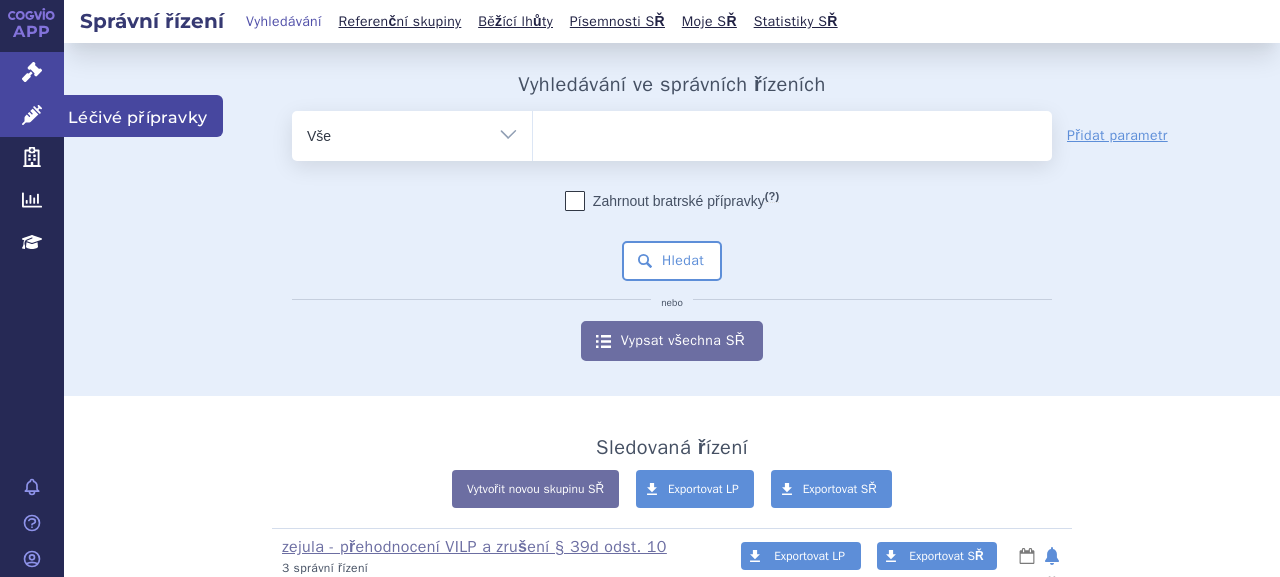 click on "Léčivé přípravky" at bounding box center (32, 116) 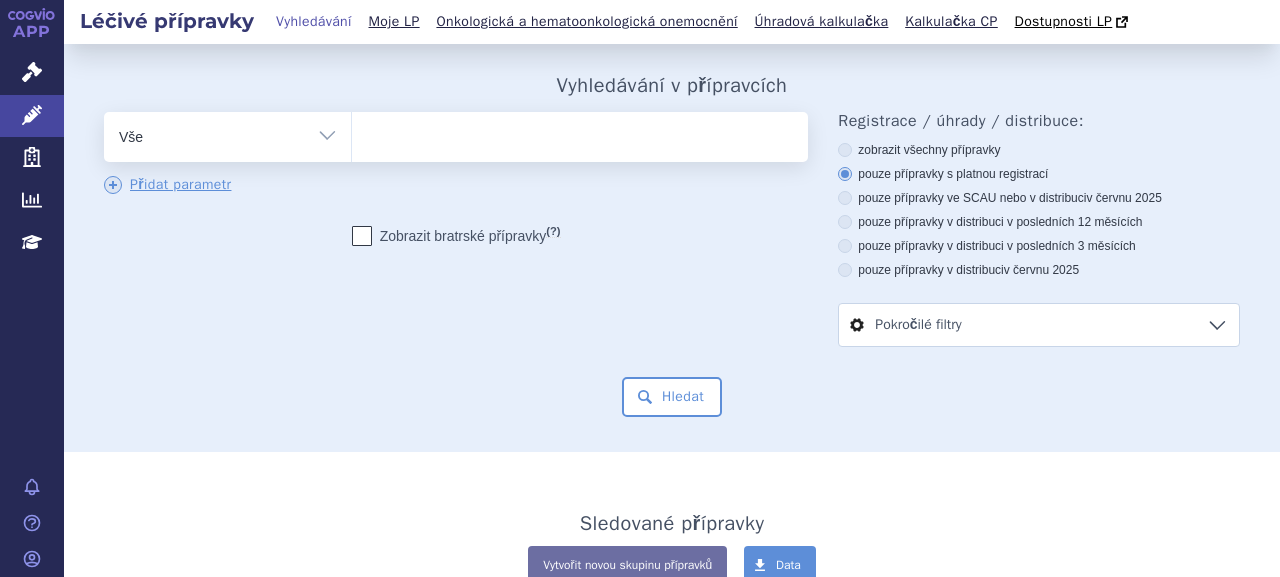 scroll, scrollTop: 0, scrollLeft: 0, axis: both 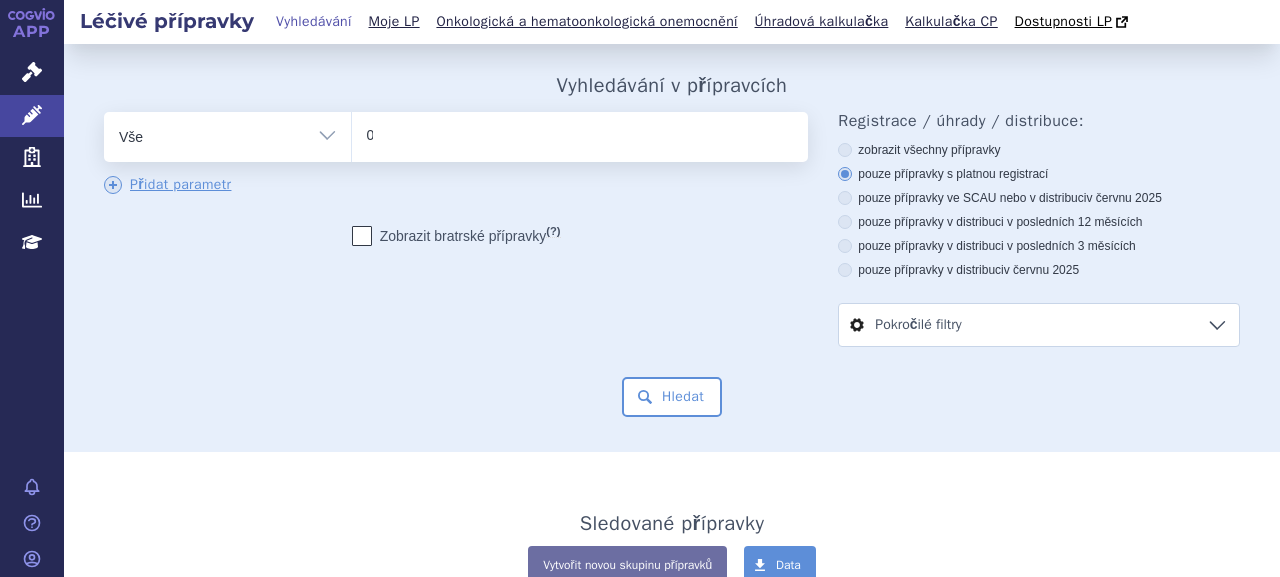 type 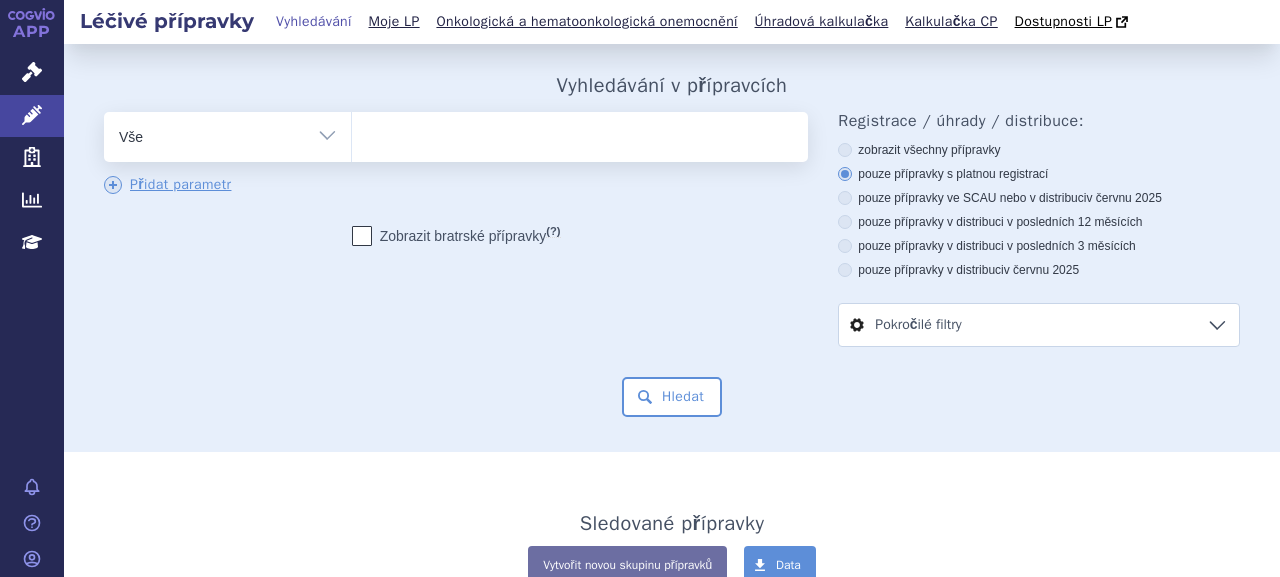 select on "0268087" 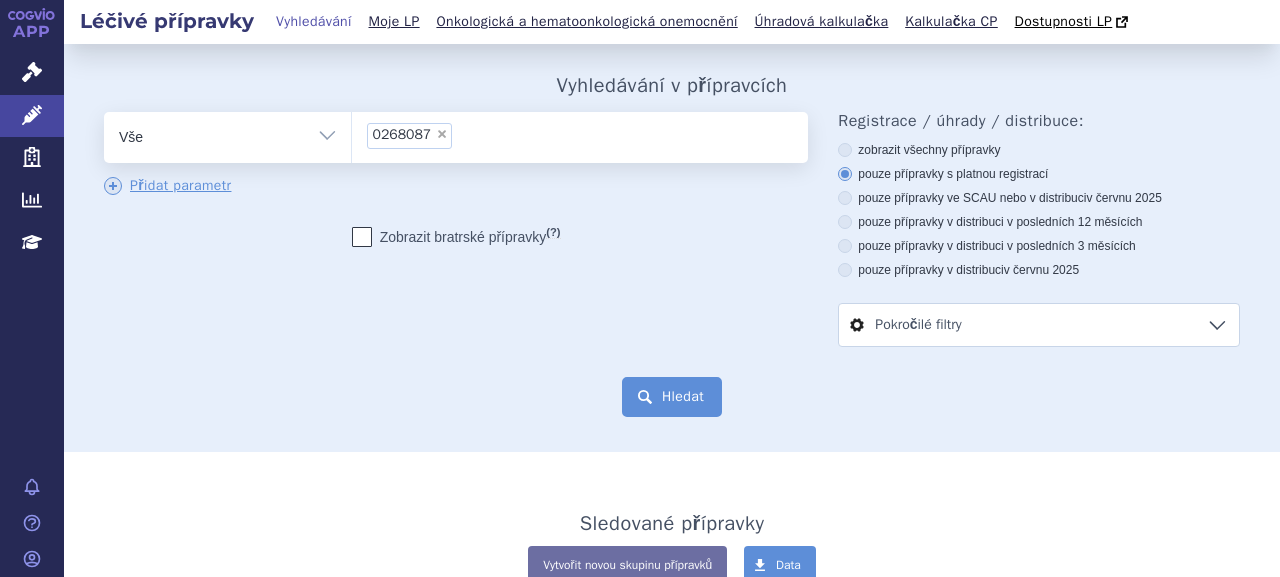 click on "Hledat" at bounding box center (672, 397) 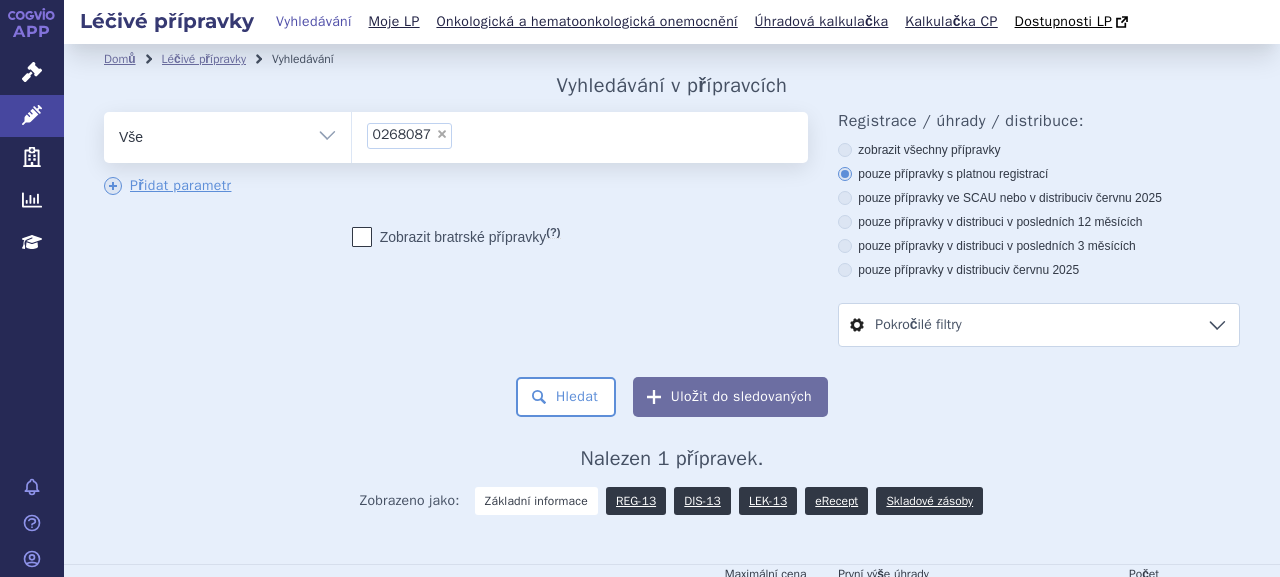 scroll, scrollTop: 0, scrollLeft: 0, axis: both 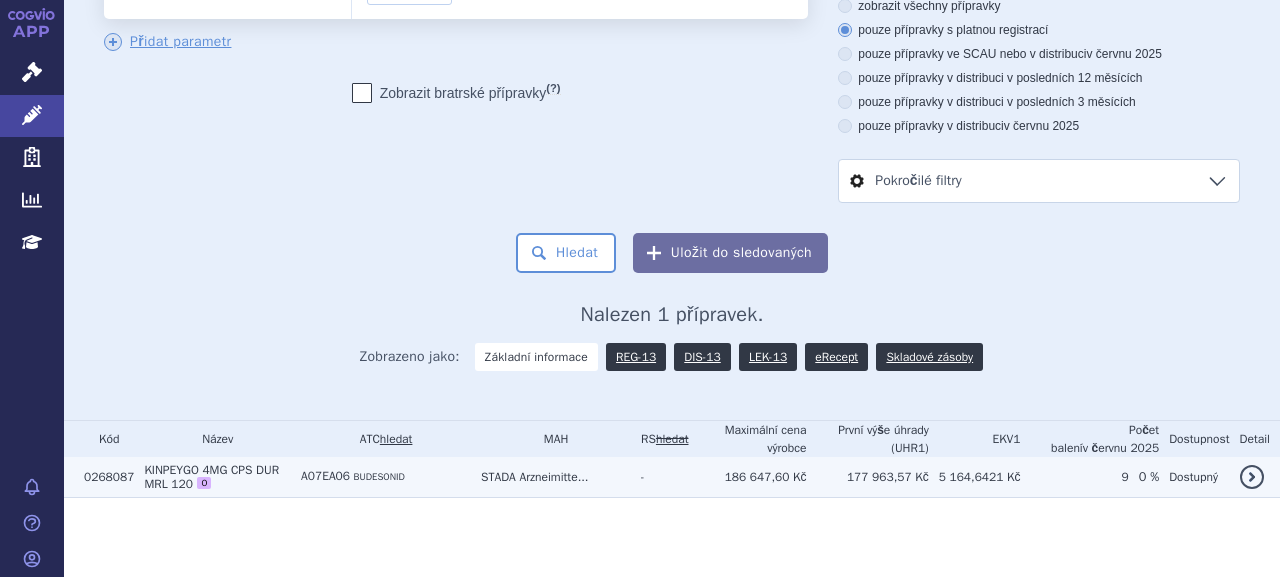 click on "KINPEYGO
4MG CPS DUR MRL 120
O" at bounding box center (212, 477) 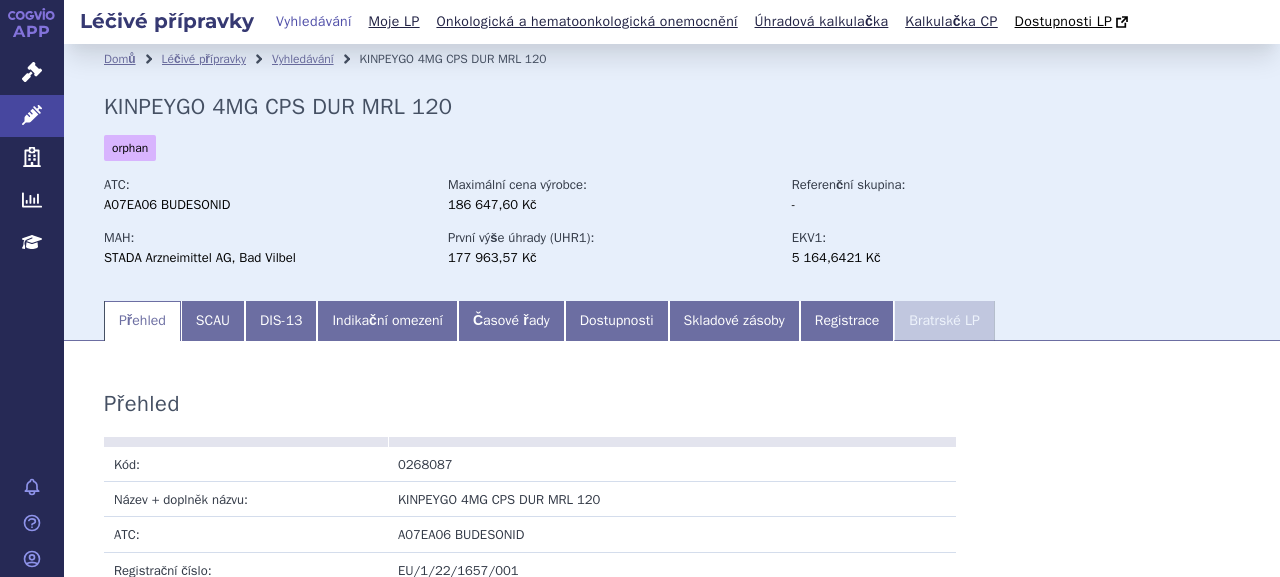 scroll, scrollTop: 0, scrollLeft: 0, axis: both 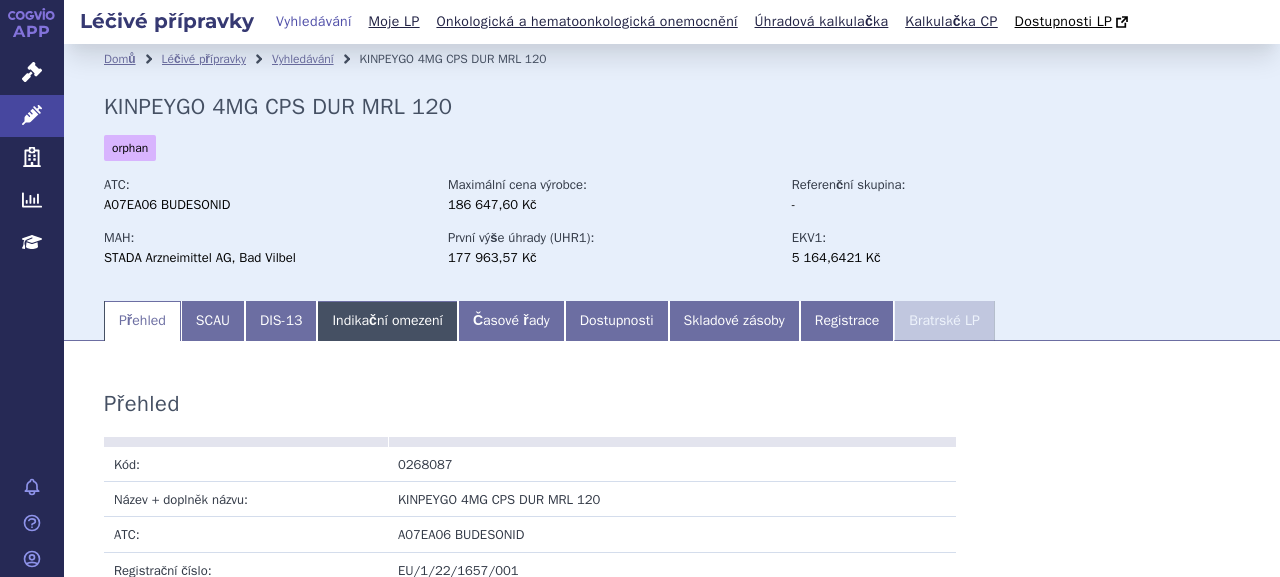 click on "Indikační omezení" at bounding box center (387, 321) 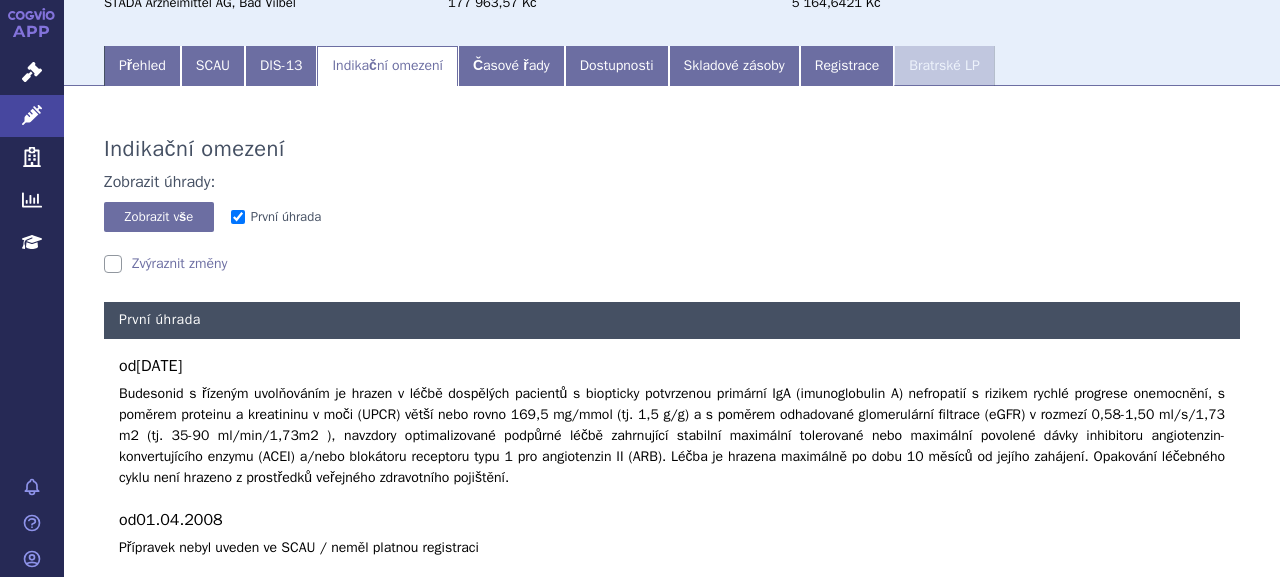 scroll, scrollTop: 378, scrollLeft: 0, axis: vertical 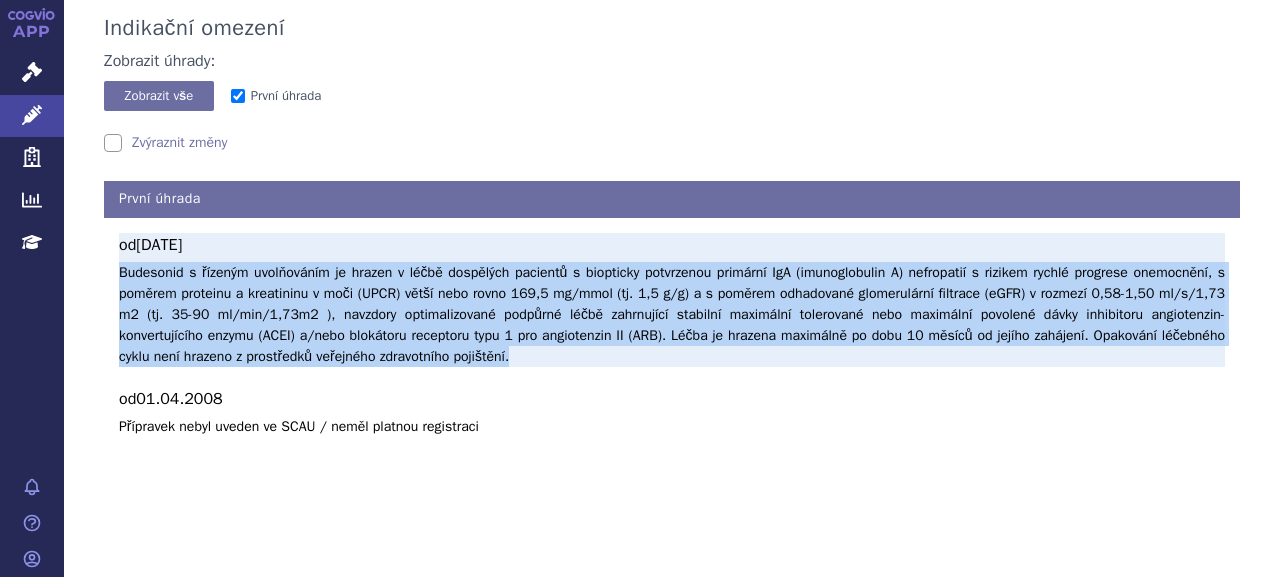 drag, startPoint x: 121, startPoint y: 269, endPoint x: 658, endPoint y: 361, distance: 544.82385 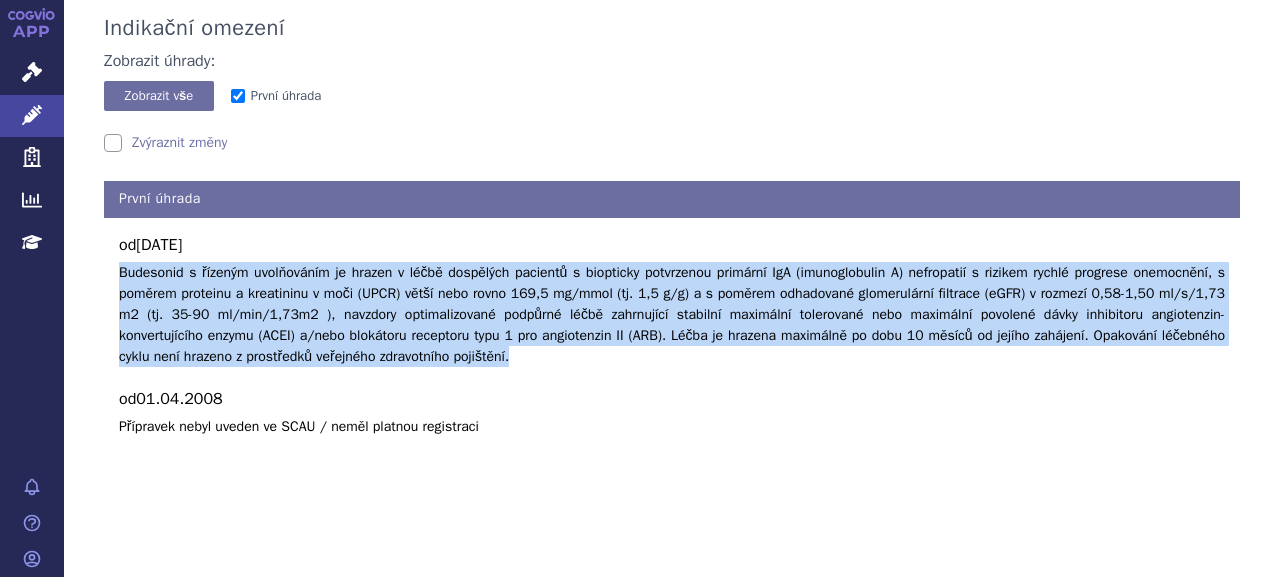 copy on "Budesonid s řízeným uvolňováním je hrazen v léčbě dospělých pacientů s biopticky potvrzenou primární IgA (imunoglobulin A) nefropatií s rizikem rychlé progrese onemocnění, s poměrem proteinu a kreatininu v moči (UPCR) větší nebo rovno 169,5 mg/mmol (tj. 1,5 g/g) a s poměrem odhadované glomerulární filtrace (eGFR) v rozmezí 0,58-1,50 ml/s/1,73 m2 (tj. 35-90 ml/min/1,73m2 ), navzdory optimalizované podpůrné léčbě zahrnující stabilní maximální tolerované nebo maximální povolené dávky inhibitoru angiotenzin-konvertujícího enzymu (ACEI) a/nebo blokátoru receptoru typu 1 pro angiotenzin II (ARB). Léčba je hrazena maximálně po dobu 10 měsíců od jejího zahájení. Opakování léčebného cyklu není hrazeno z prostředků veřejného zdravotního pojištění." 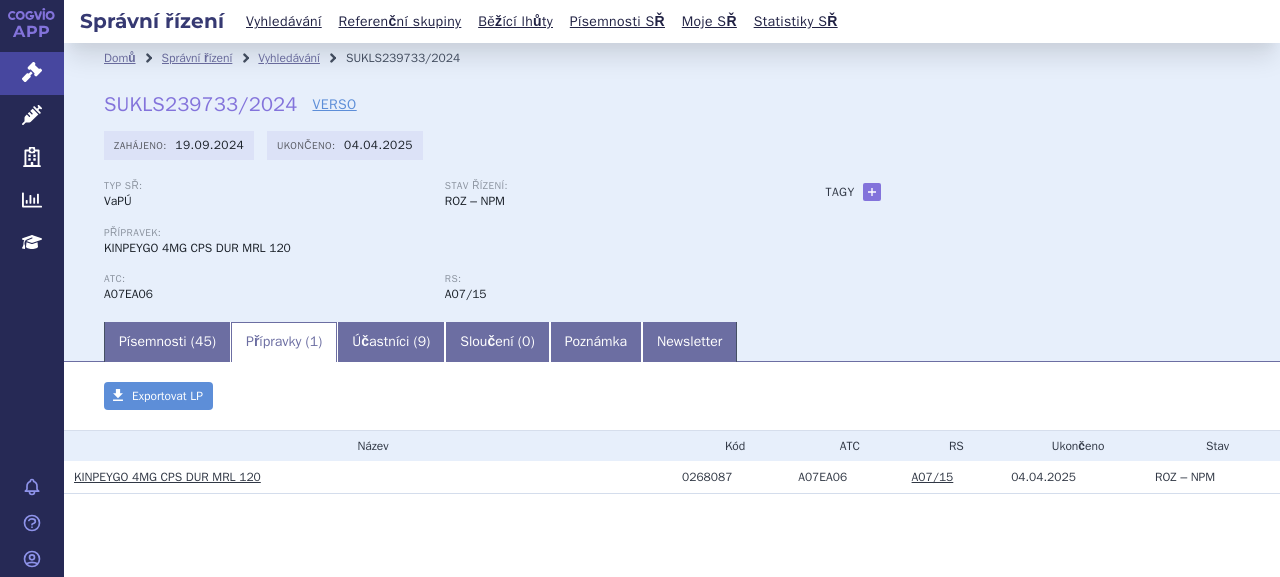 scroll, scrollTop: 0, scrollLeft: 0, axis: both 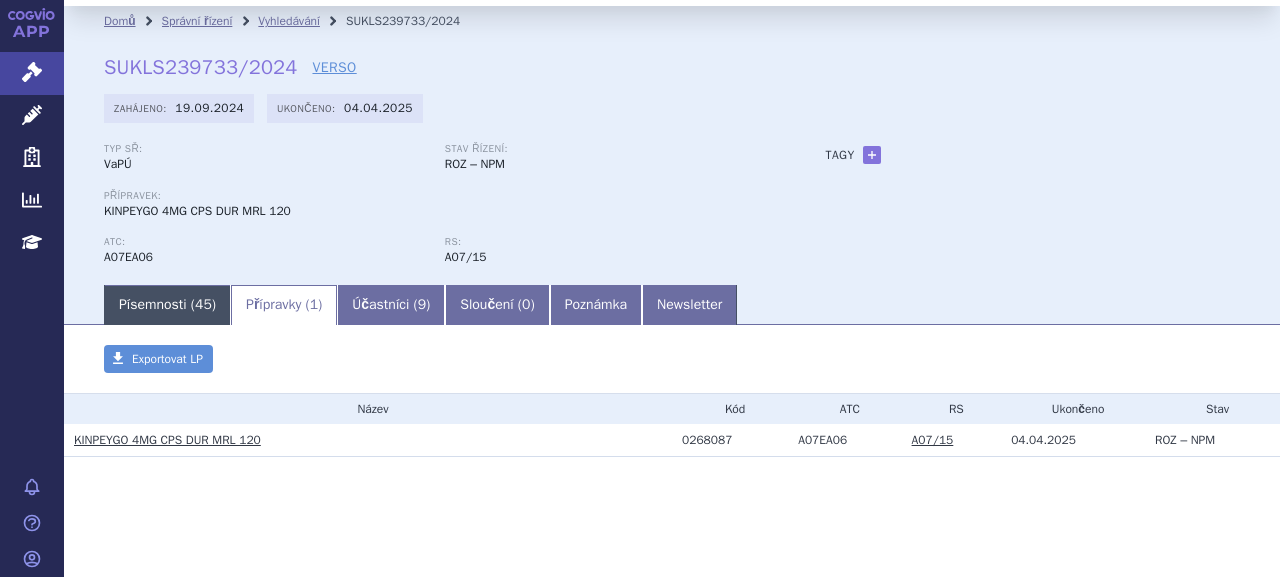 click on "Písemnosti ( 45 )" at bounding box center (167, 305) 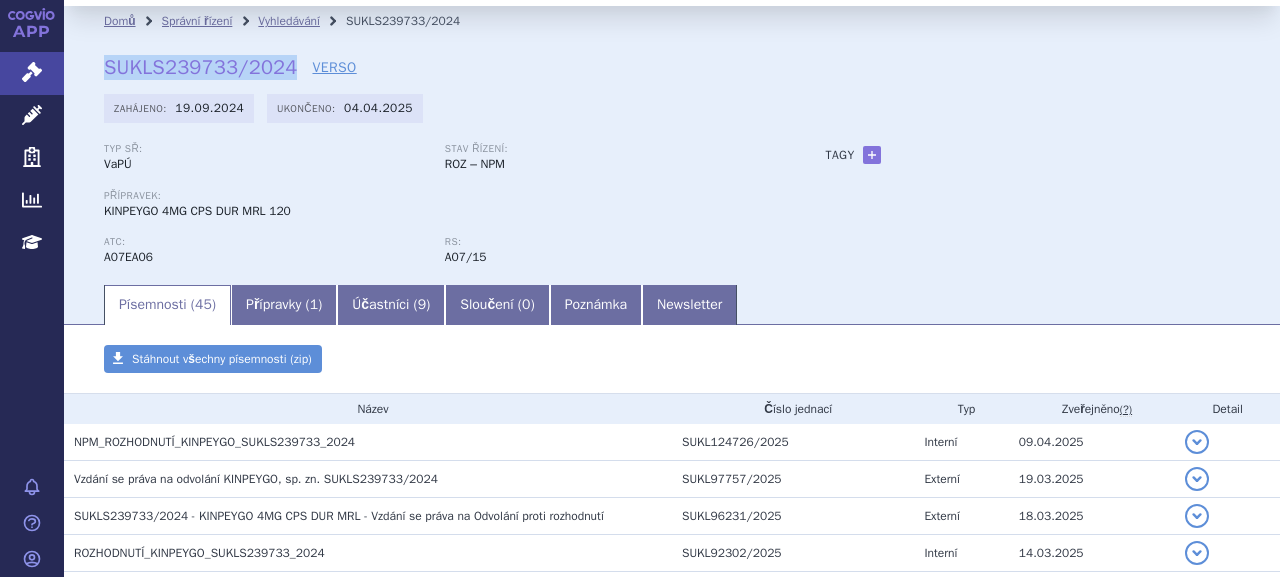 drag, startPoint x: 99, startPoint y: 66, endPoint x: 288, endPoint y: 71, distance: 189.06613 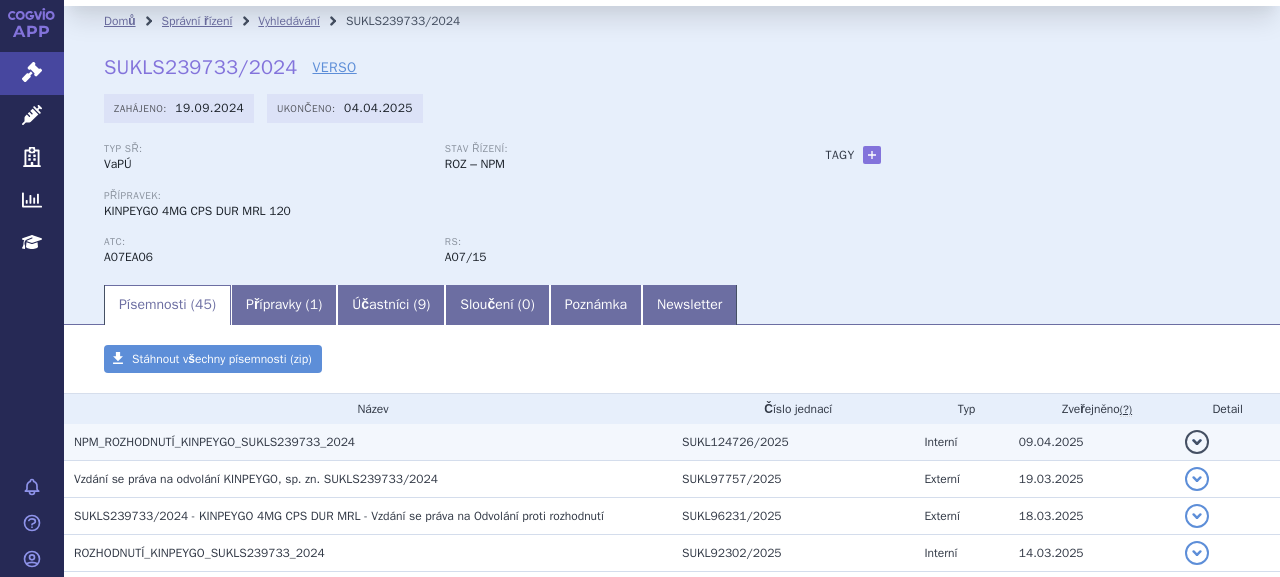 click on "NPM_ROZHODNUTÍ_KINPEYGO_SUKLS239733_2024" at bounding box center (214, 442) 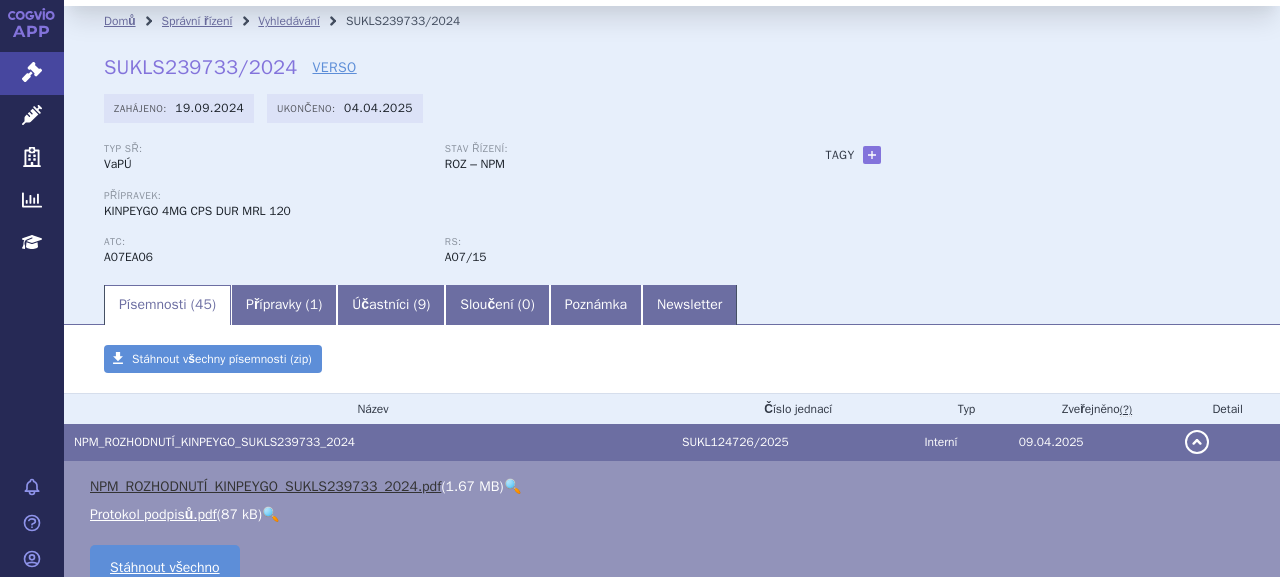 drag, startPoint x: 288, startPoint y: 476, endPoint x: 292, endPoint y: 493, distance: 17.464249 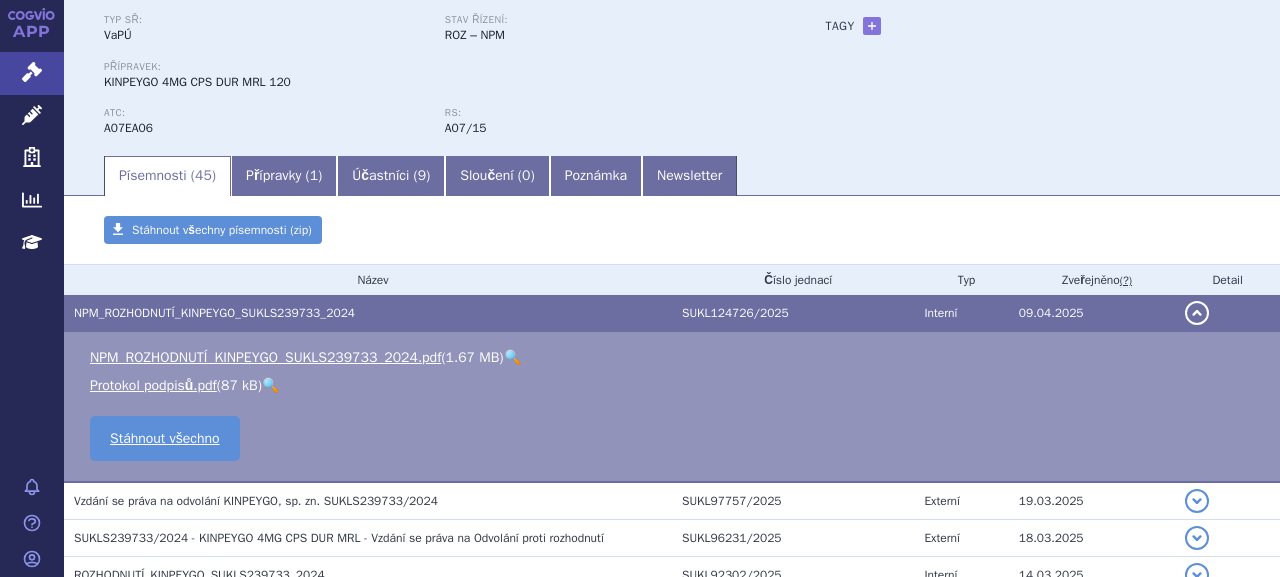 scroll, scrollTop: 237, scrollLeft: 0, axis: vertical 